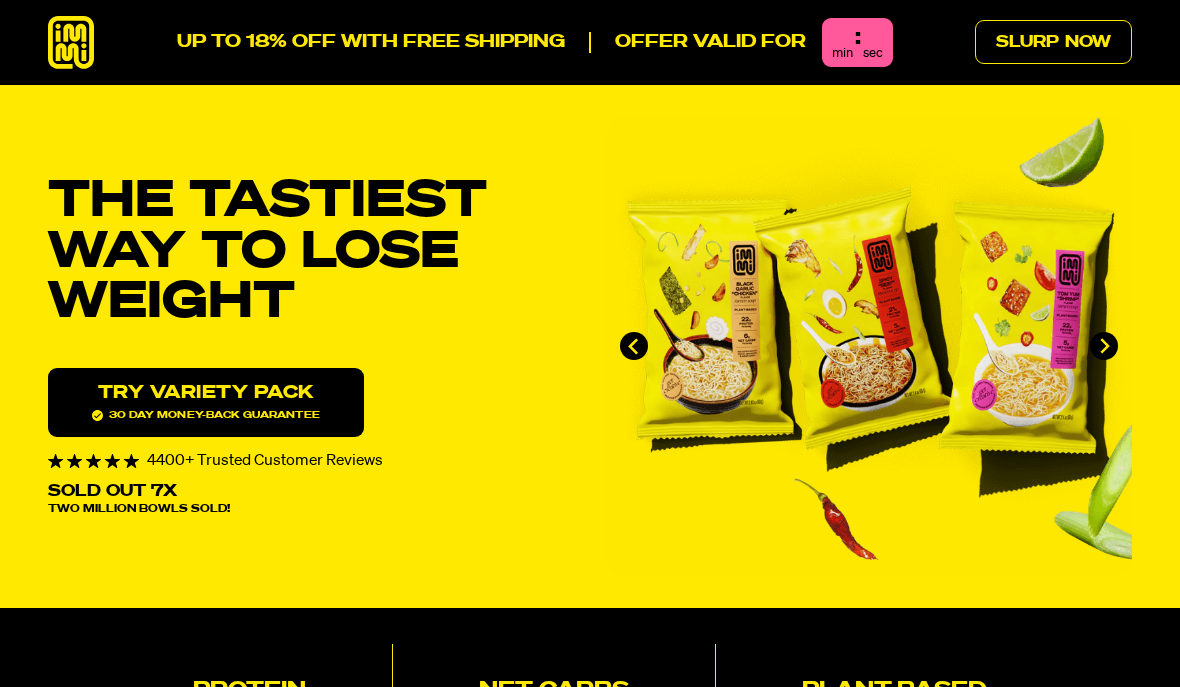 scroll, scrollTop: 134, scrollLeft: 0, axis: vertical 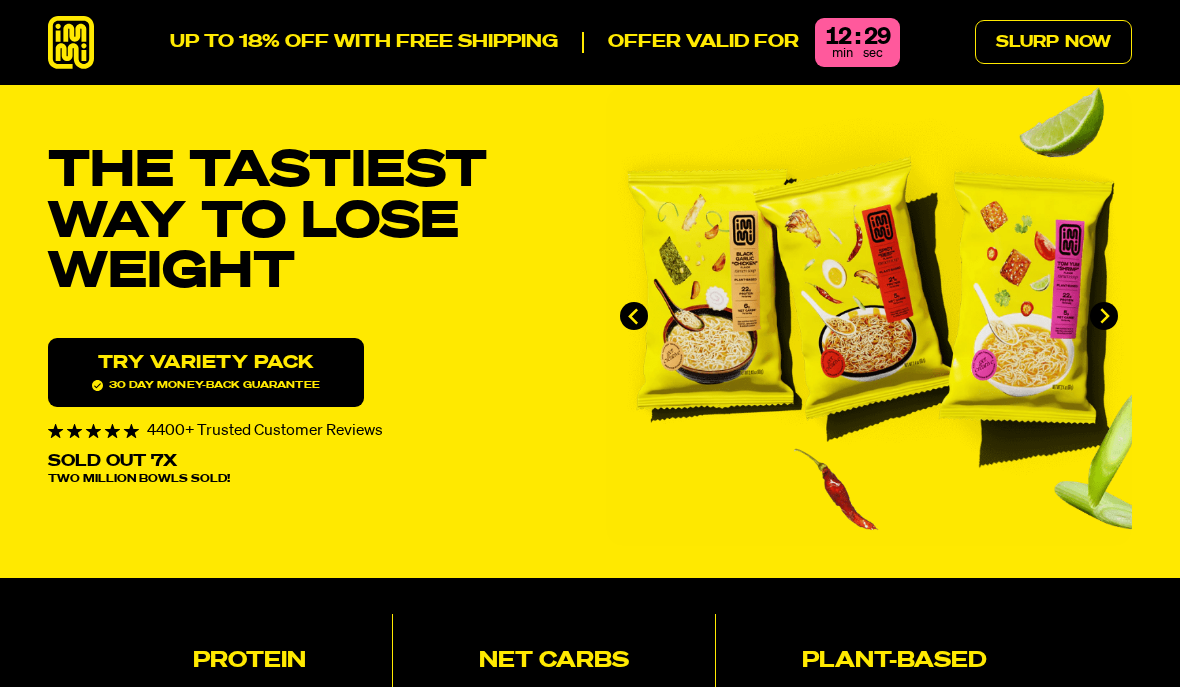 click on "Try variety Pack   30 day money-back guarantee" at bounding box center (206, 372) 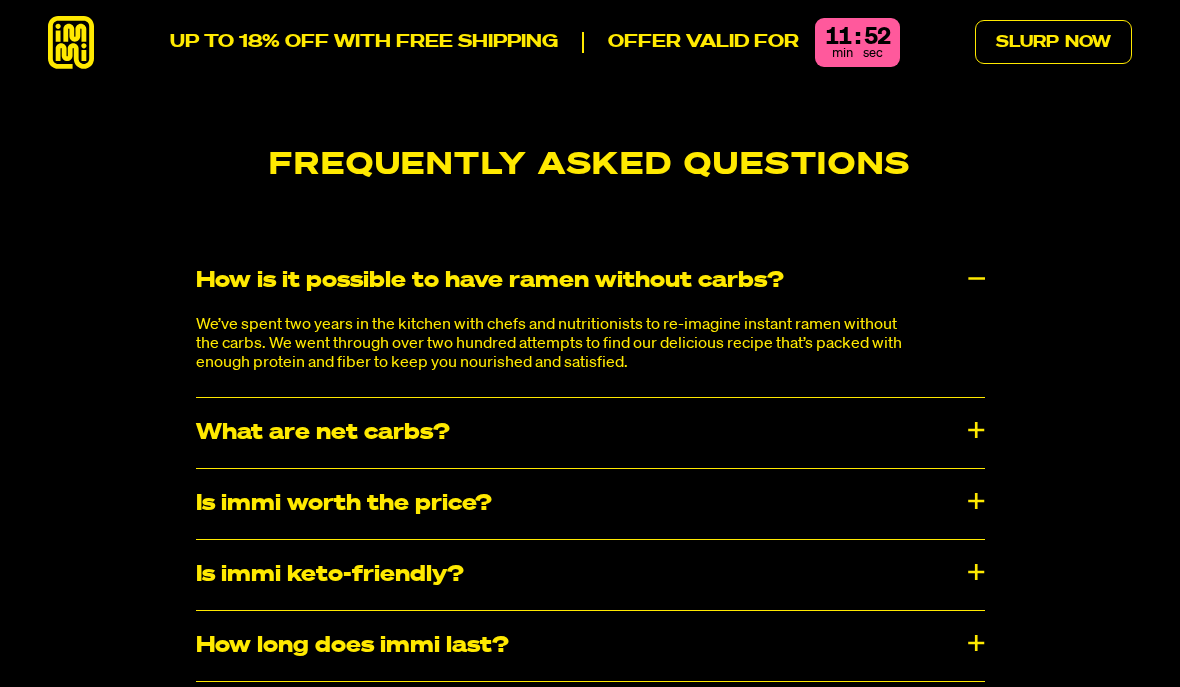 scroll, scrollTop: 9655, scrollLeft: 0, axis: vertical 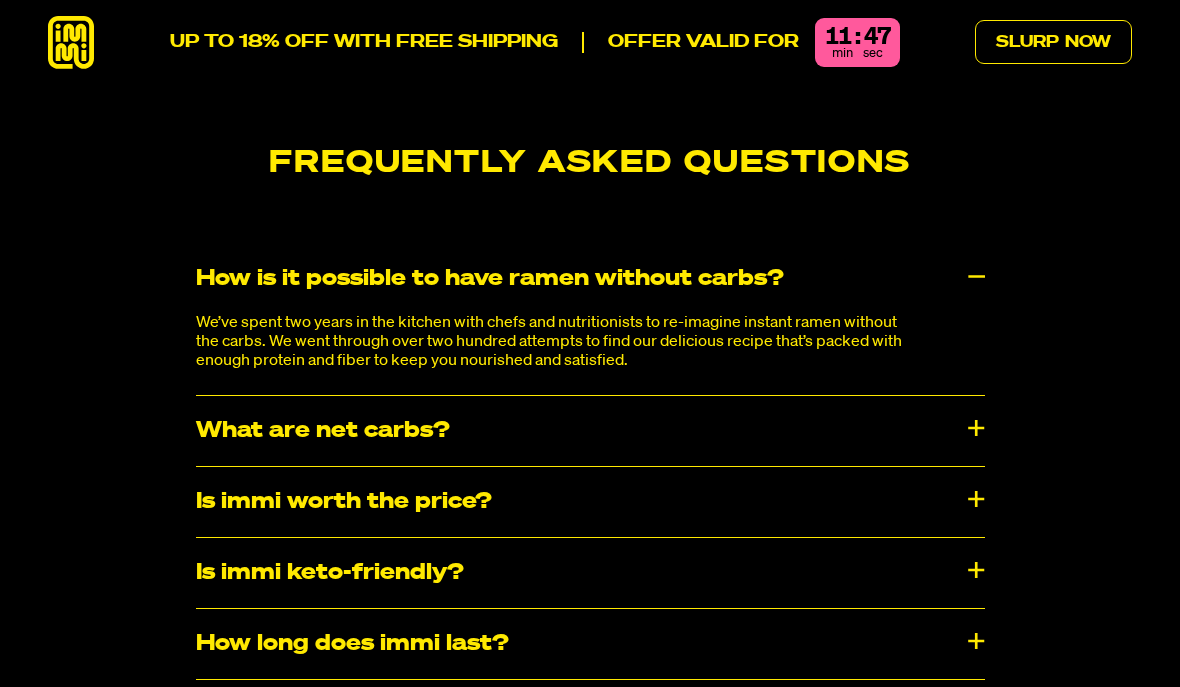 click on "How long does immi last?" at bounding box center [590, 644] 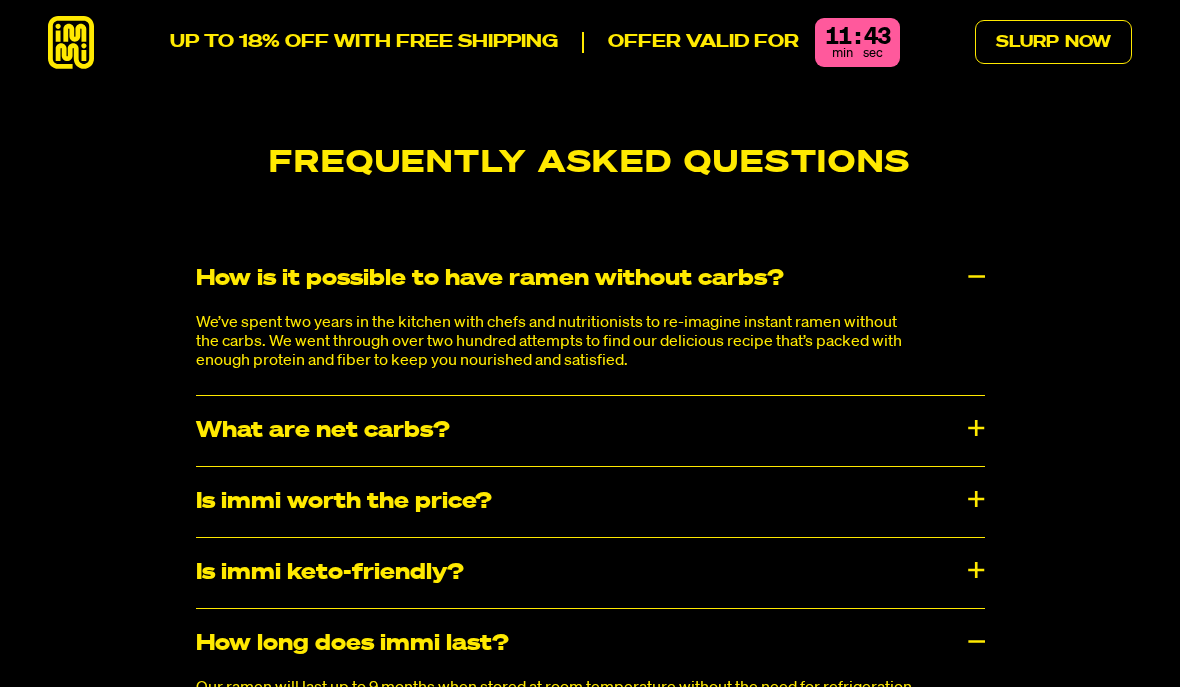 click on "How long does immi last?" at bounding box center [590, 644] 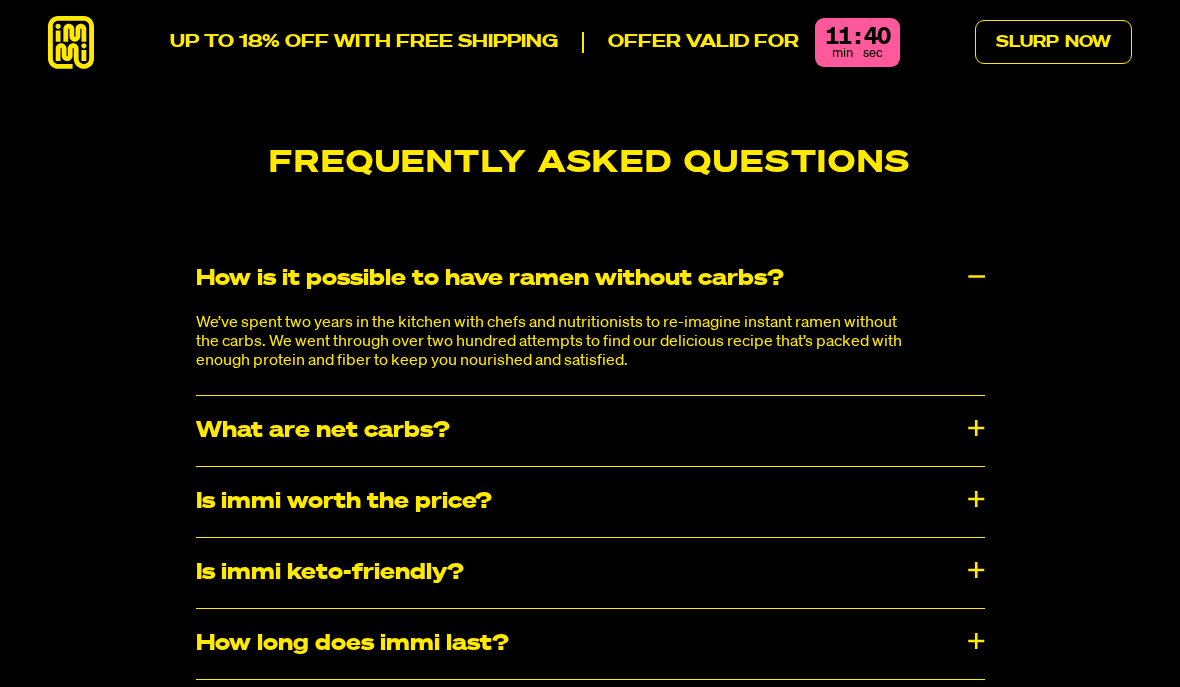 click on "Will a serving of immi keep me full?" at bounding box center [590, 715] 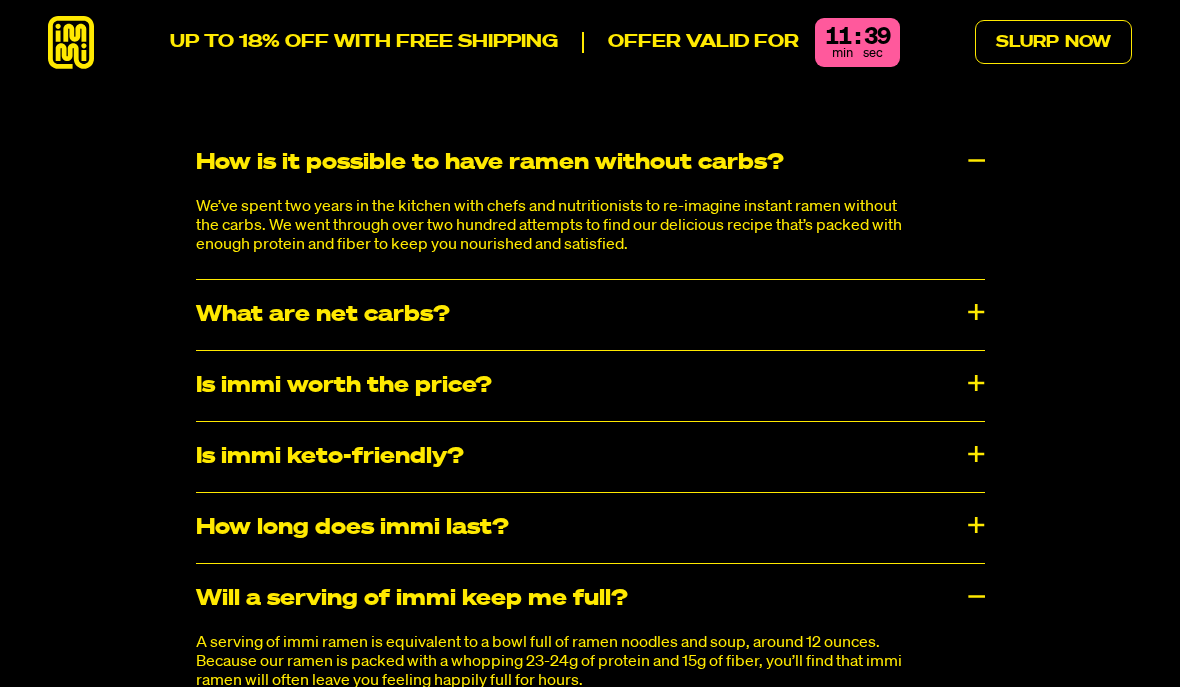scroll, scrollTop: 9772, scrollLeft: 0, axis: vertical 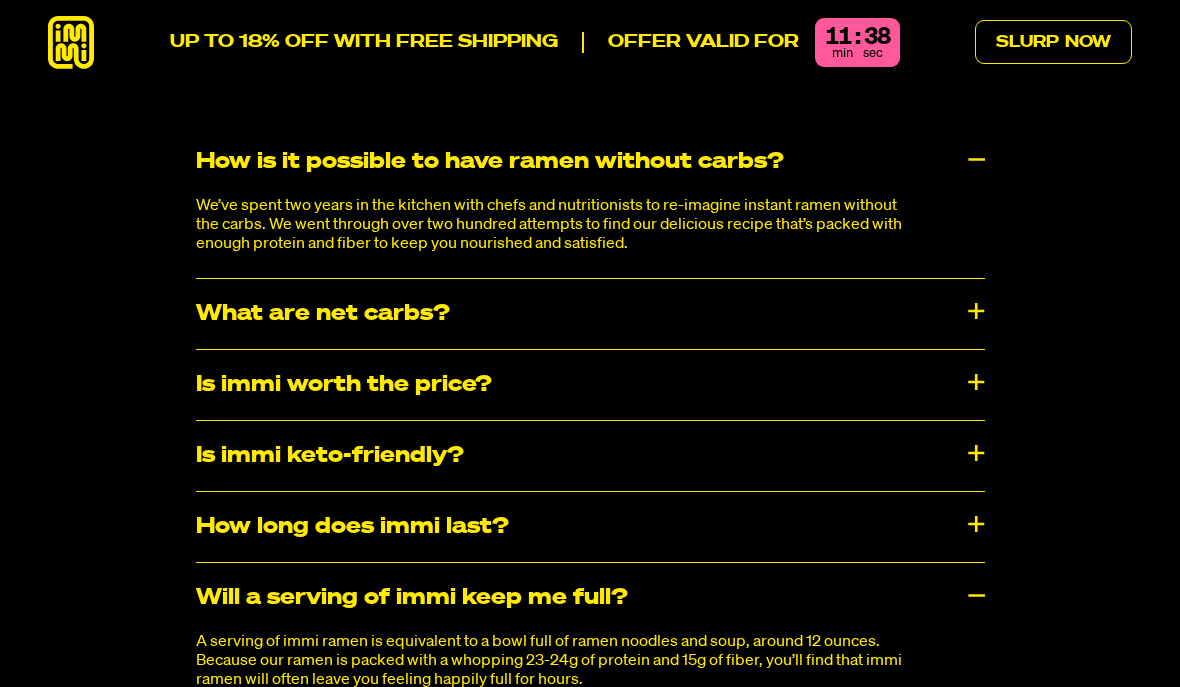 click on "Will a serving of immi keep me full?" at bounding box center [590, 598] 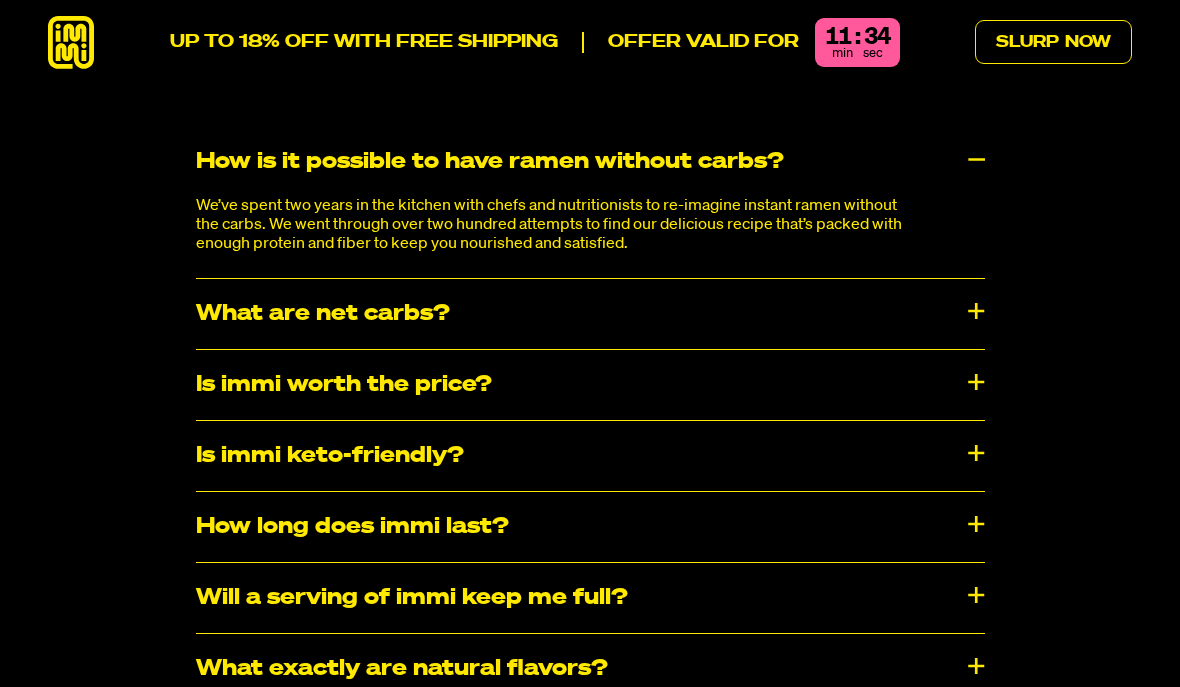 click on "What exactly are natural flavors?" at bounding box center (590, 669) 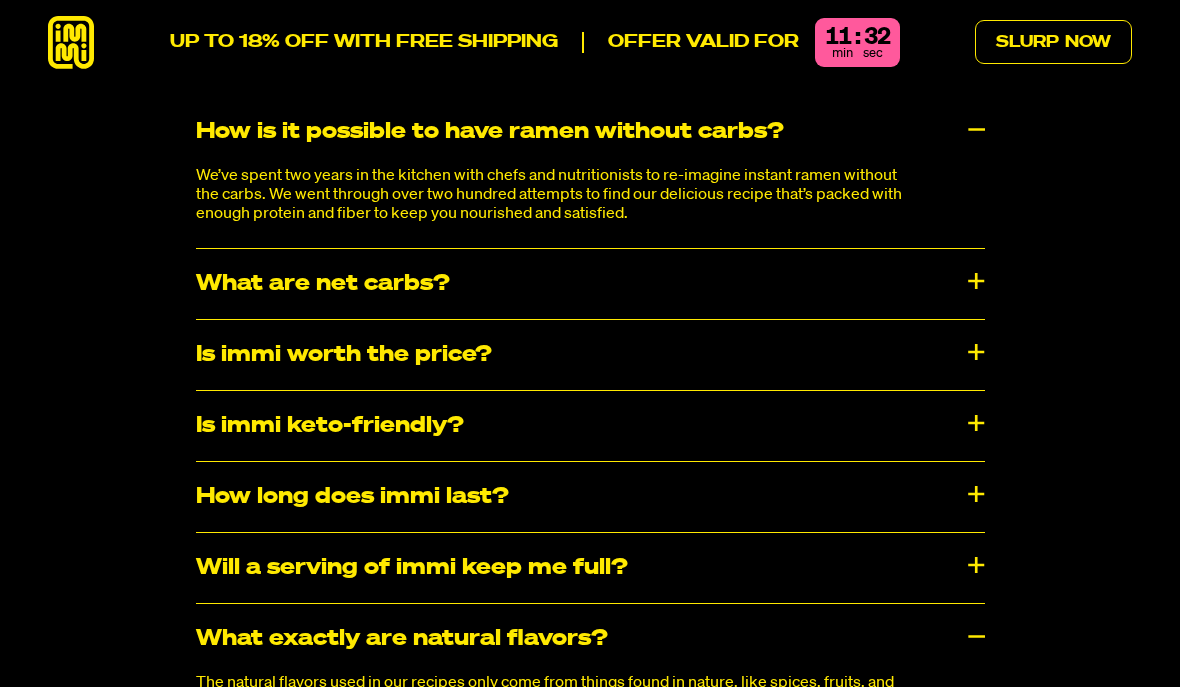 scroll, scrollTop: 9868, scrollLeft: 0, axis: vertical 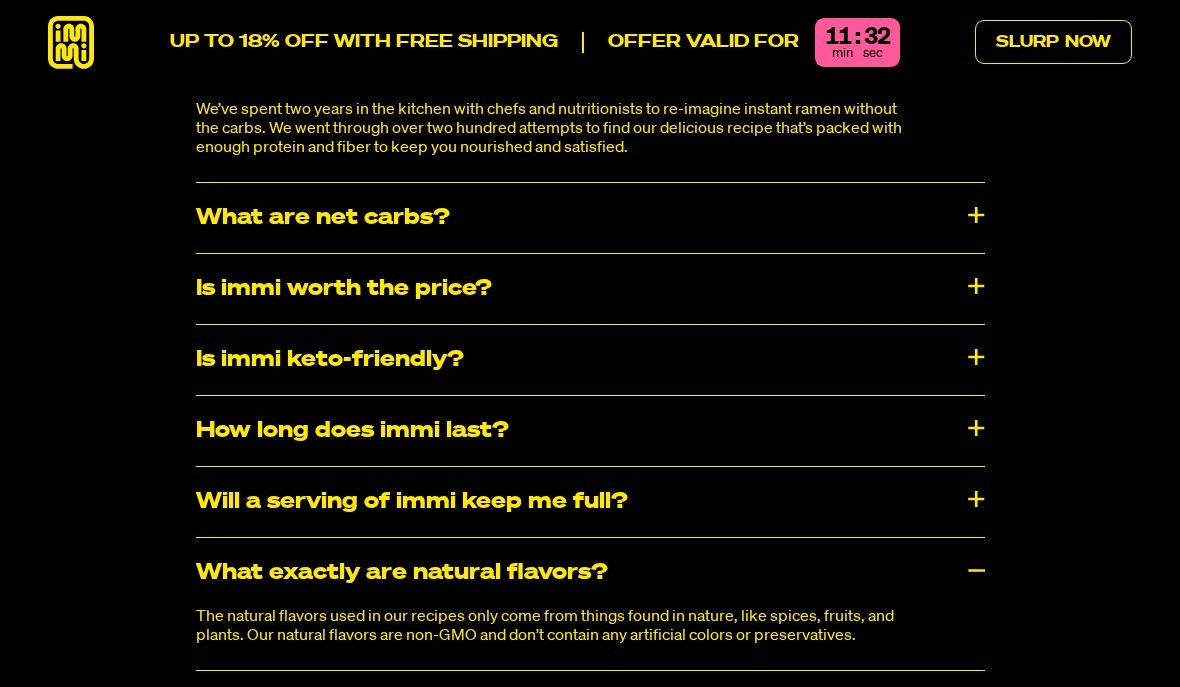 click on "What exactly are natural flavors?" at bounding box center [590, 573] 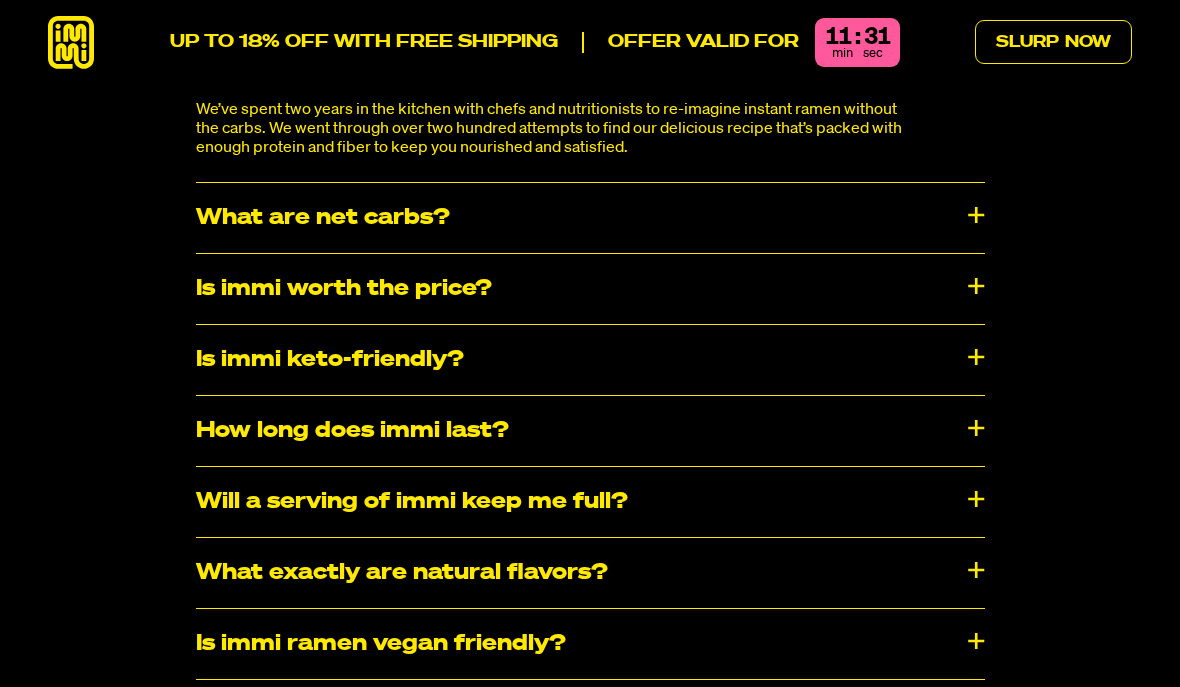 click on "Is immi ramen vegan friendly?" at bounding box center (590, 644) 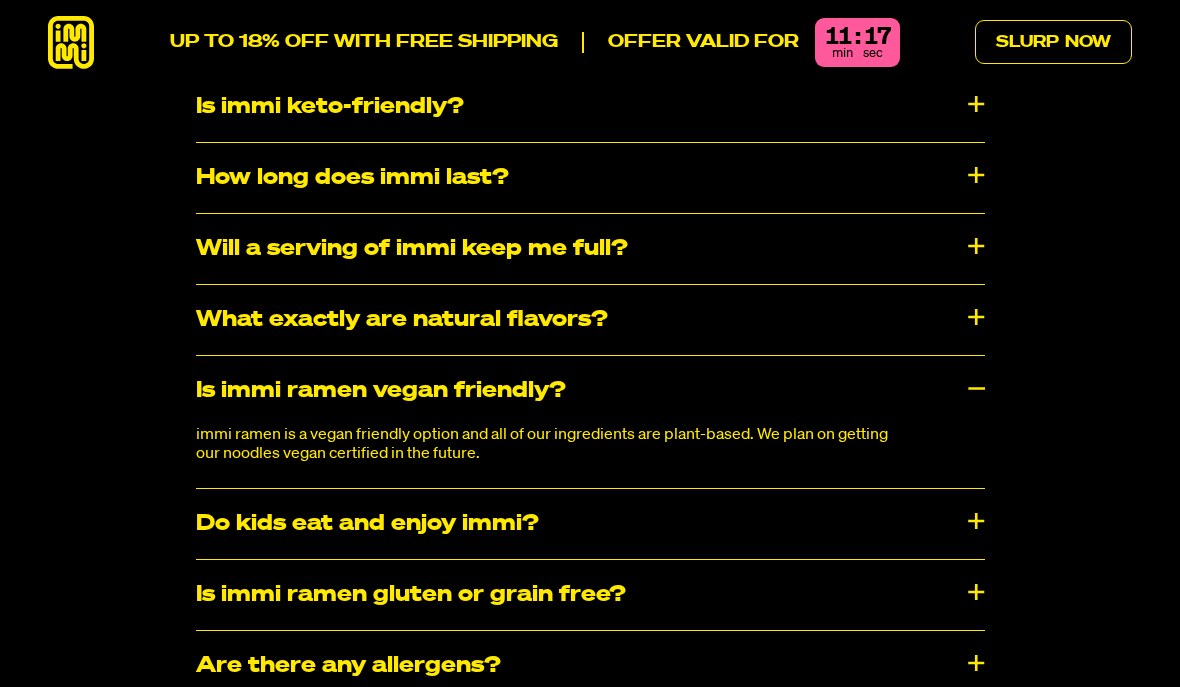scroll, scrollTop: 10129, scrollLeft: 0, axis: vertical 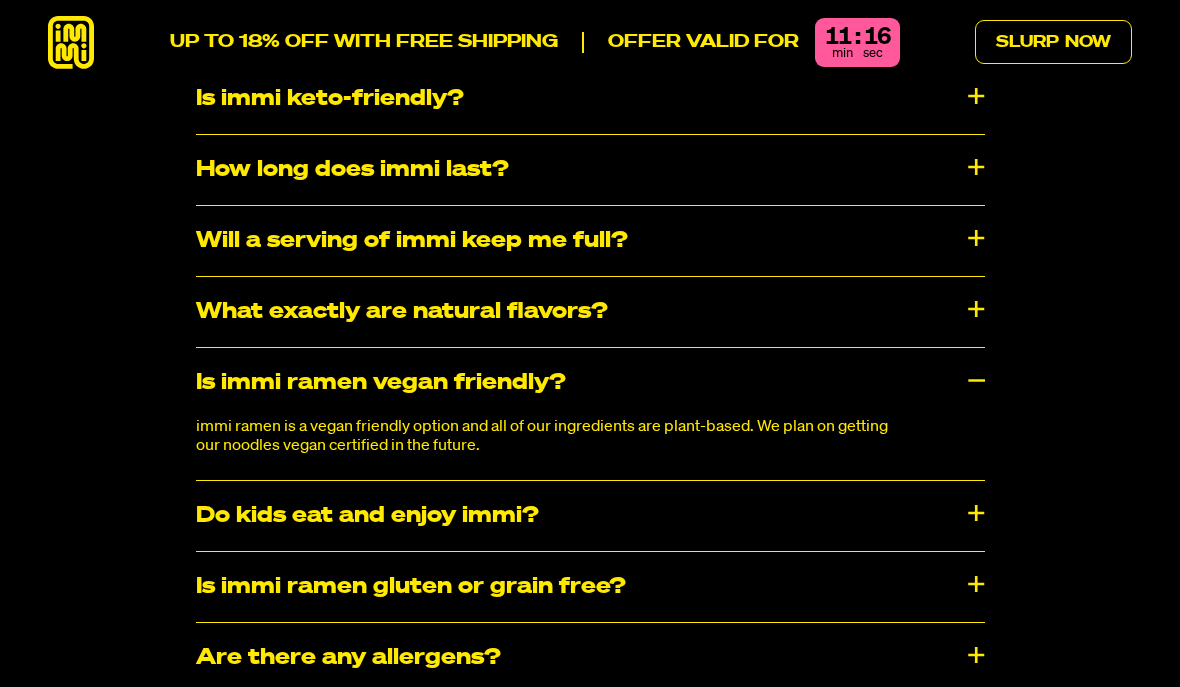 click on "Is immi ramen gluten or grain free?" at bounding box center (590, 587) 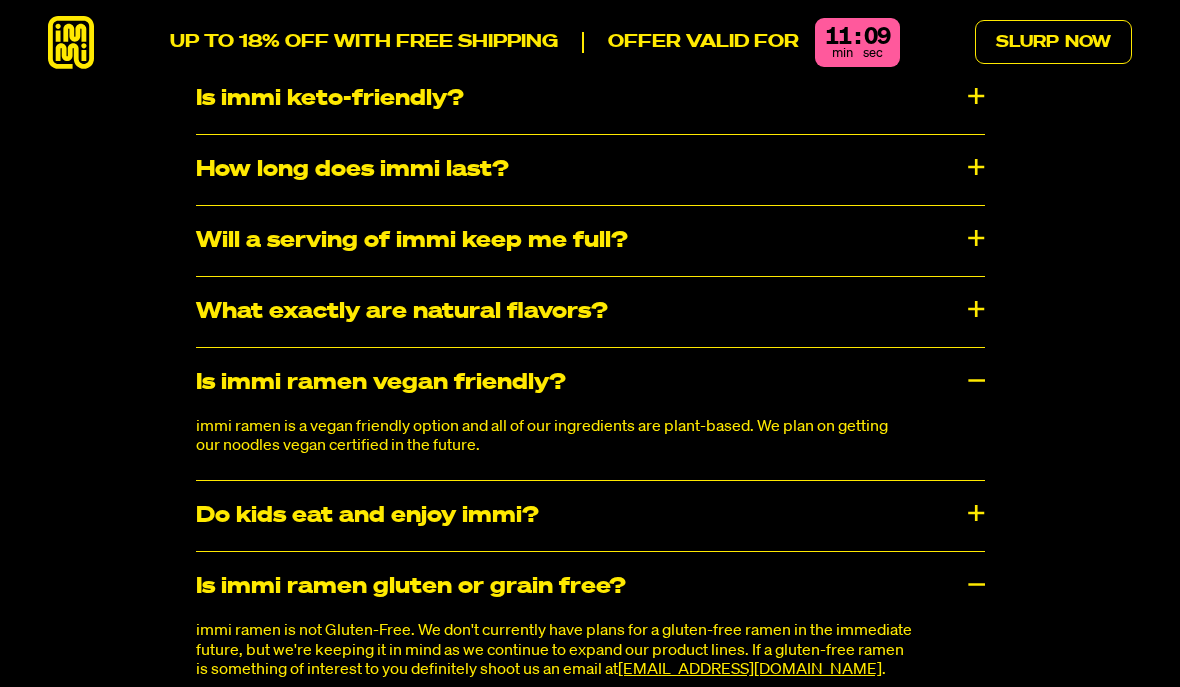 click on "Is immi ramen gluten or grain free?" at bounding box center (590, 587) 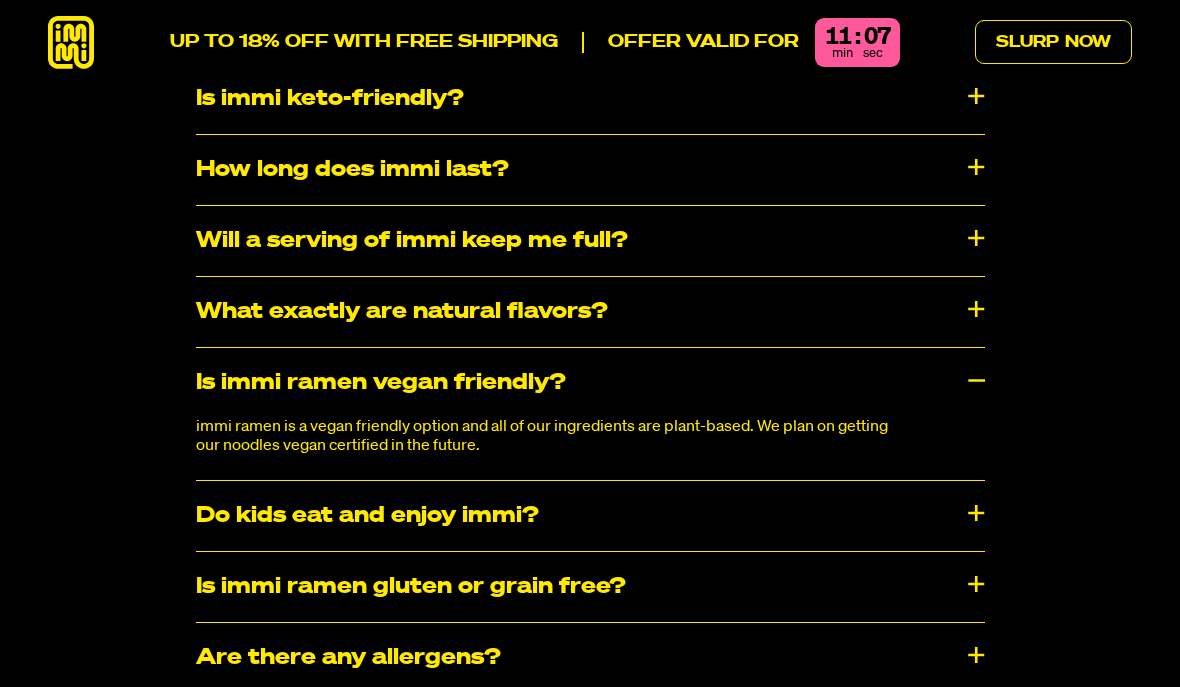 click on "​​Are there any allergens?" at bounding box center (590, 658) 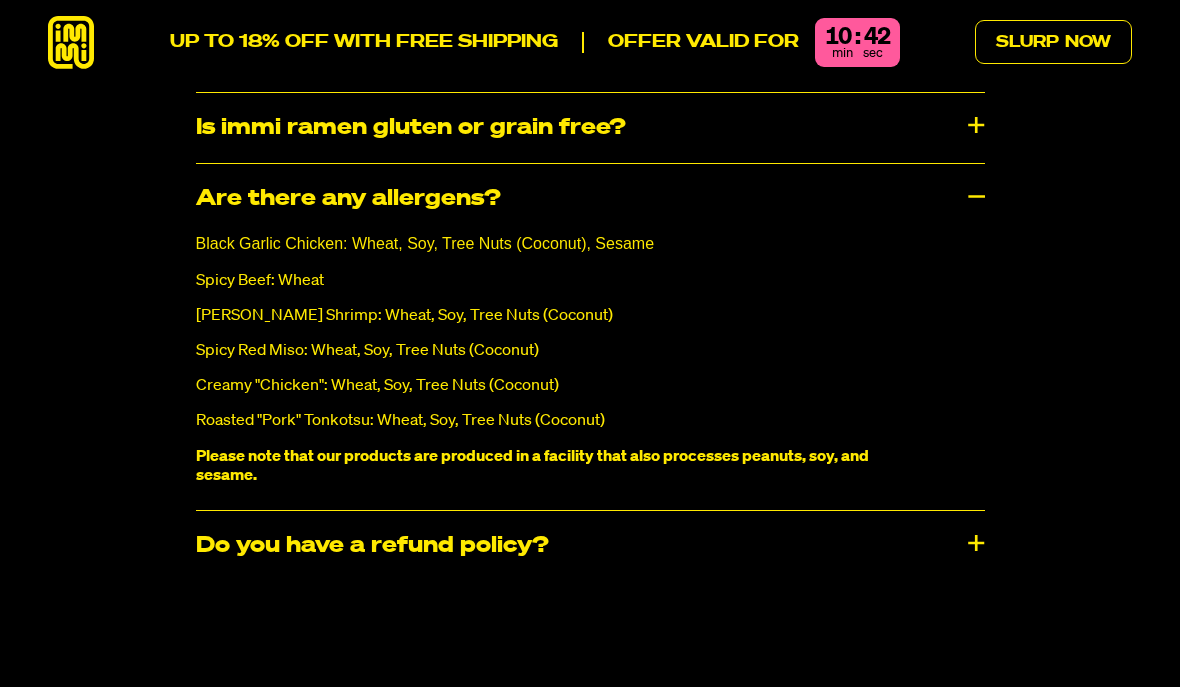 scroll, scrollTop: 10526, scrollLeft: 0, axis: vertical 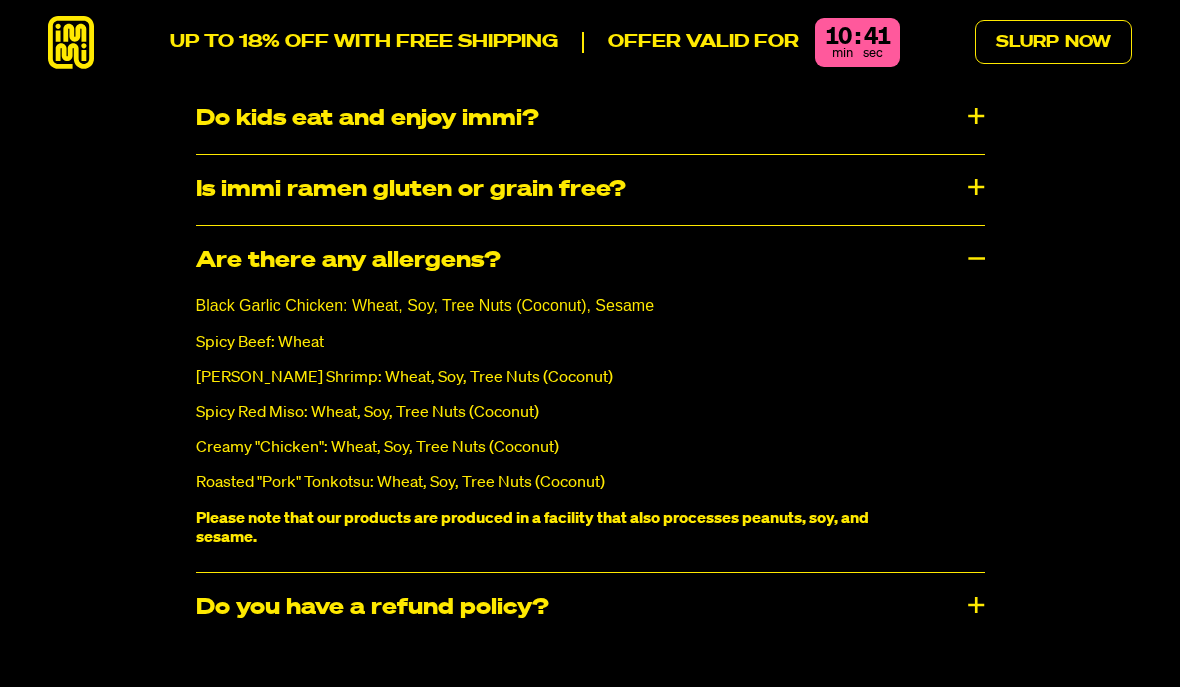 click on "​​Are there any allergens?" at bounding box center (590, 261) 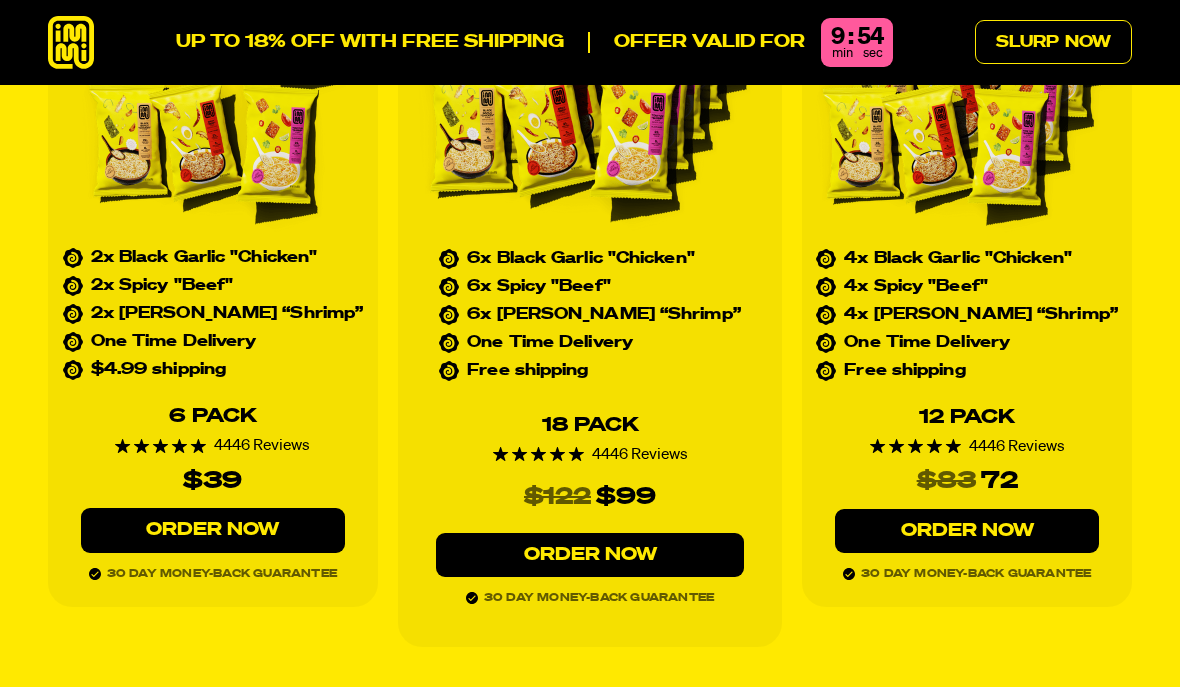 scroll, scrollTop: 8630, scrollLeft: 0, axis: vertical 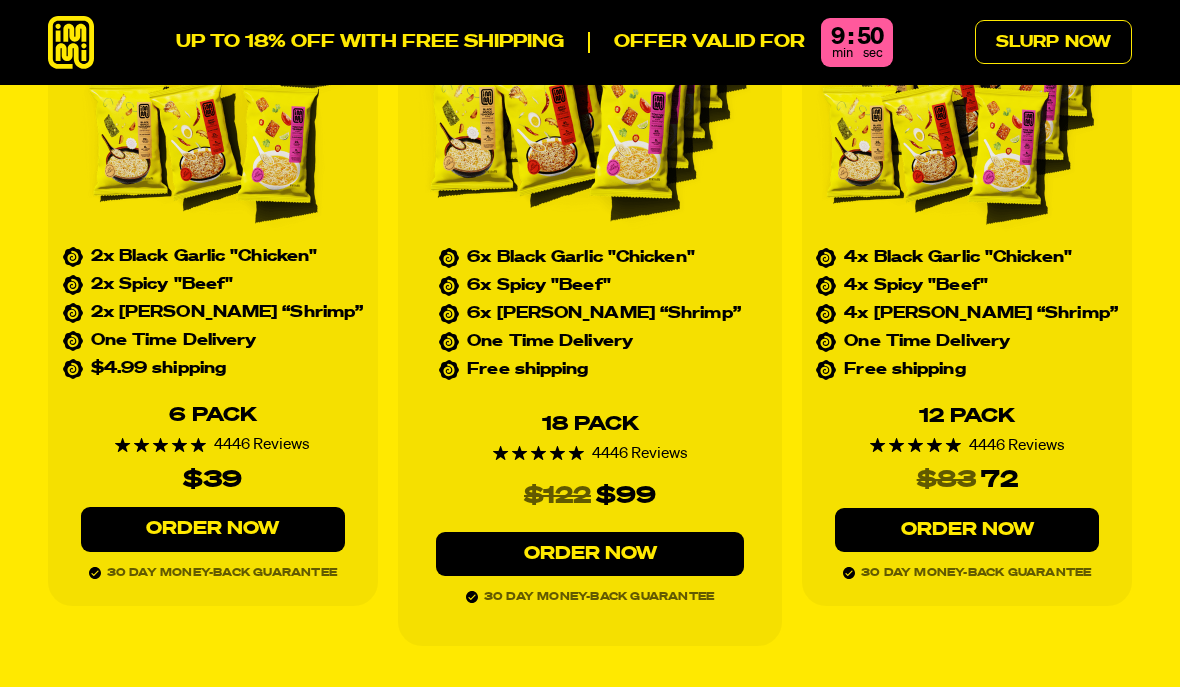 click on "Order Now" at bounding box center (213, 529) 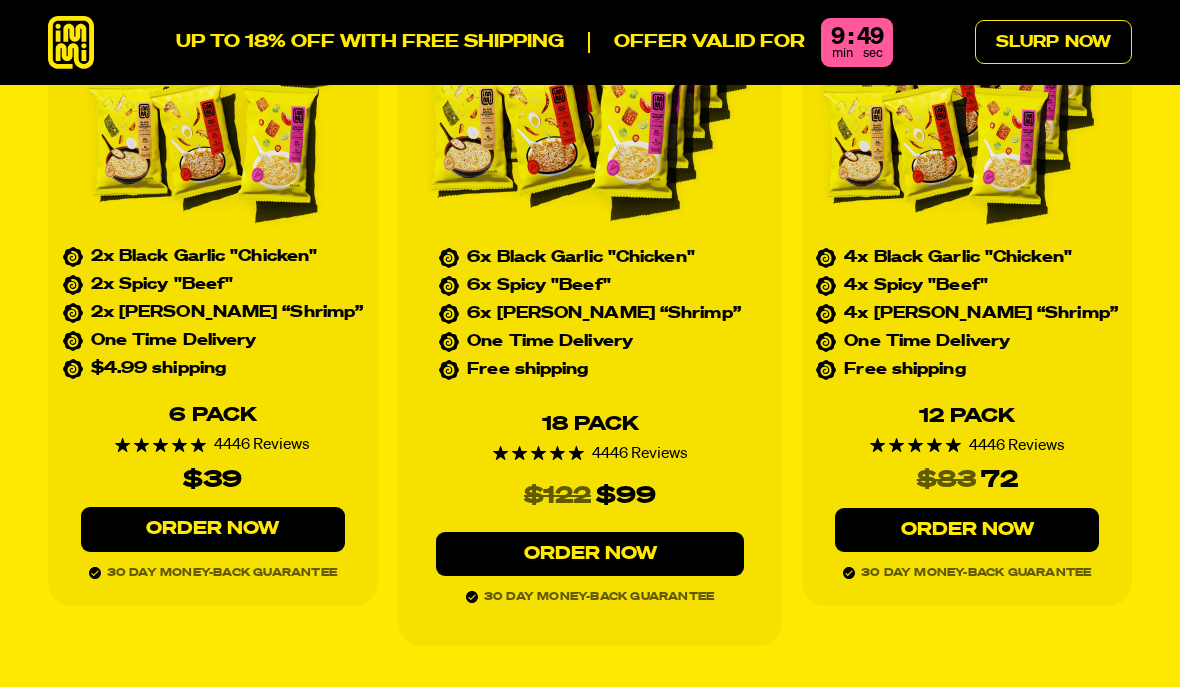 scroll, scrollTop: 8719, scrollLeft: 0, axis: vertical 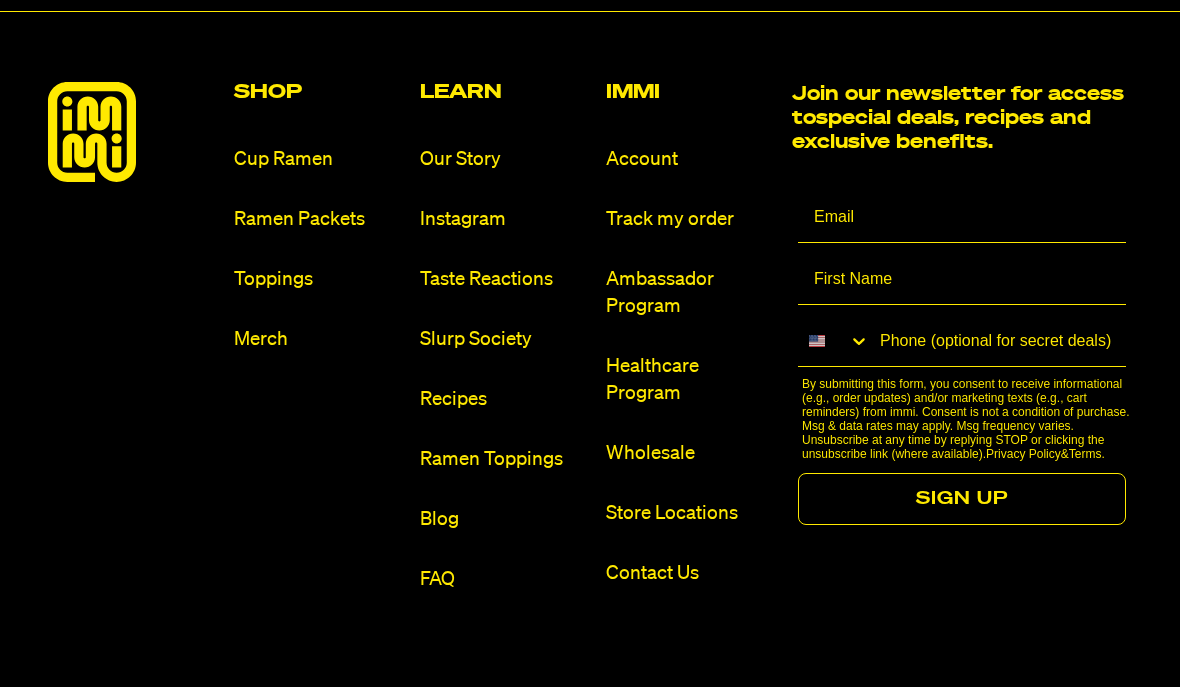 click on "Ramen Toppings" at bounding box center [505, 459] 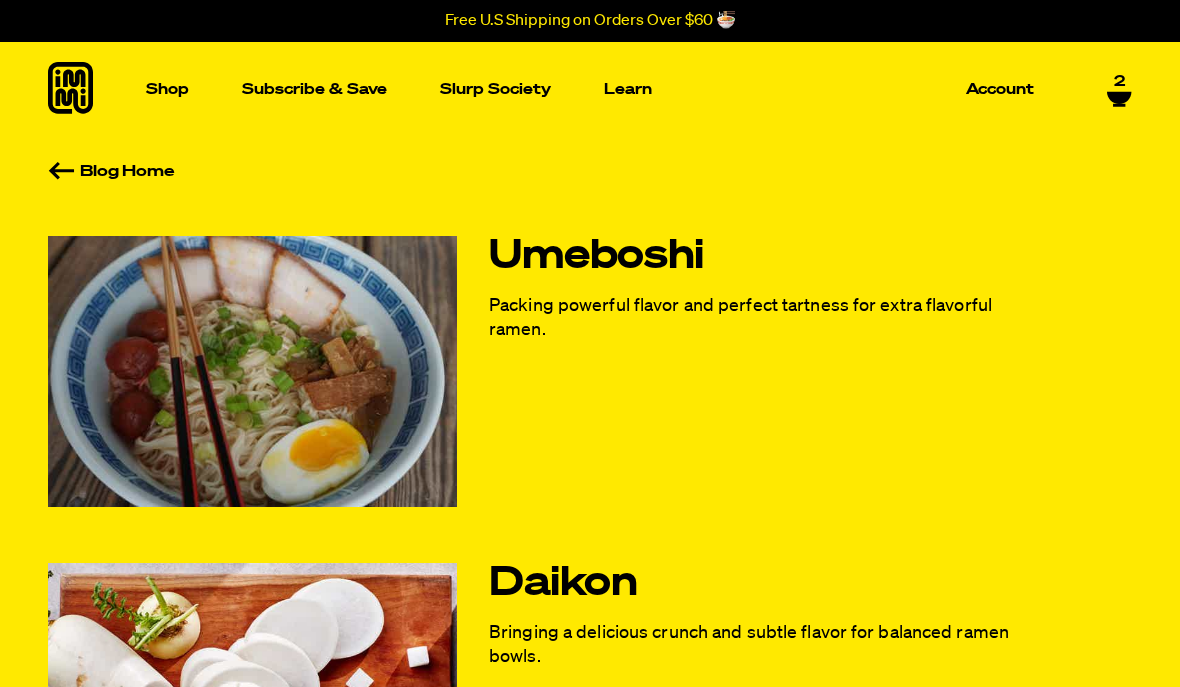scroll, scrollTop: 0, scrollLeft: 0, axis: both 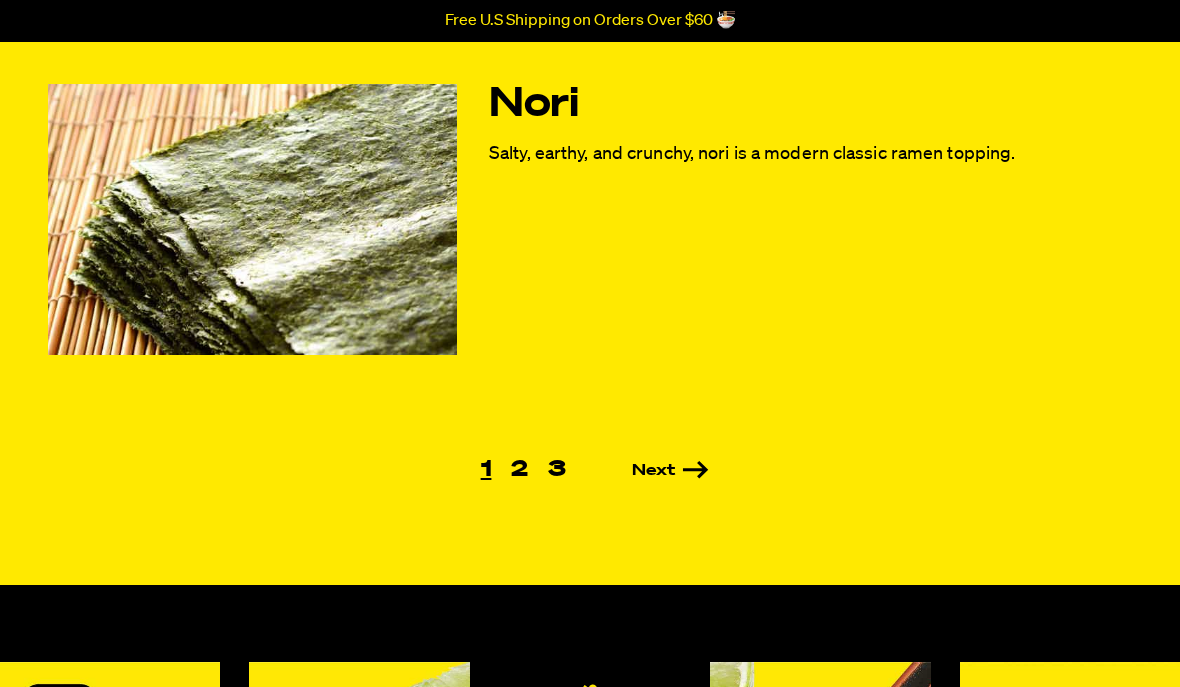 click on "Next" at bounding box center [642, 471] 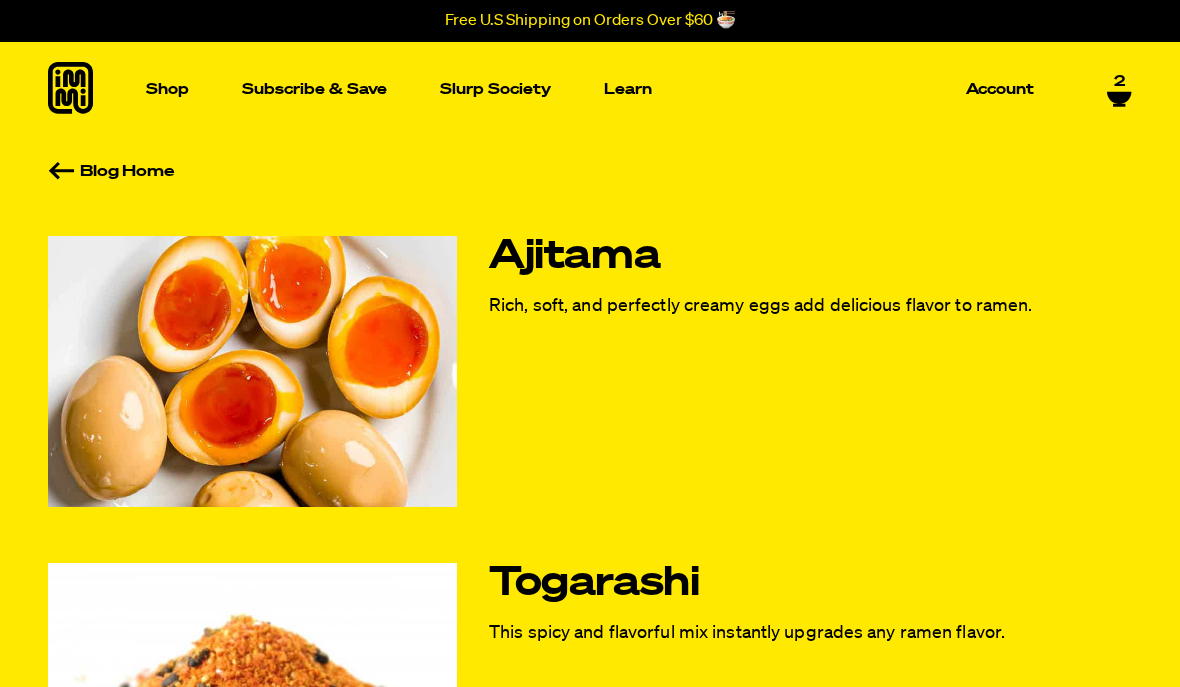 scroll, scrollTop: 0, scrollLeft: 0, axis: both 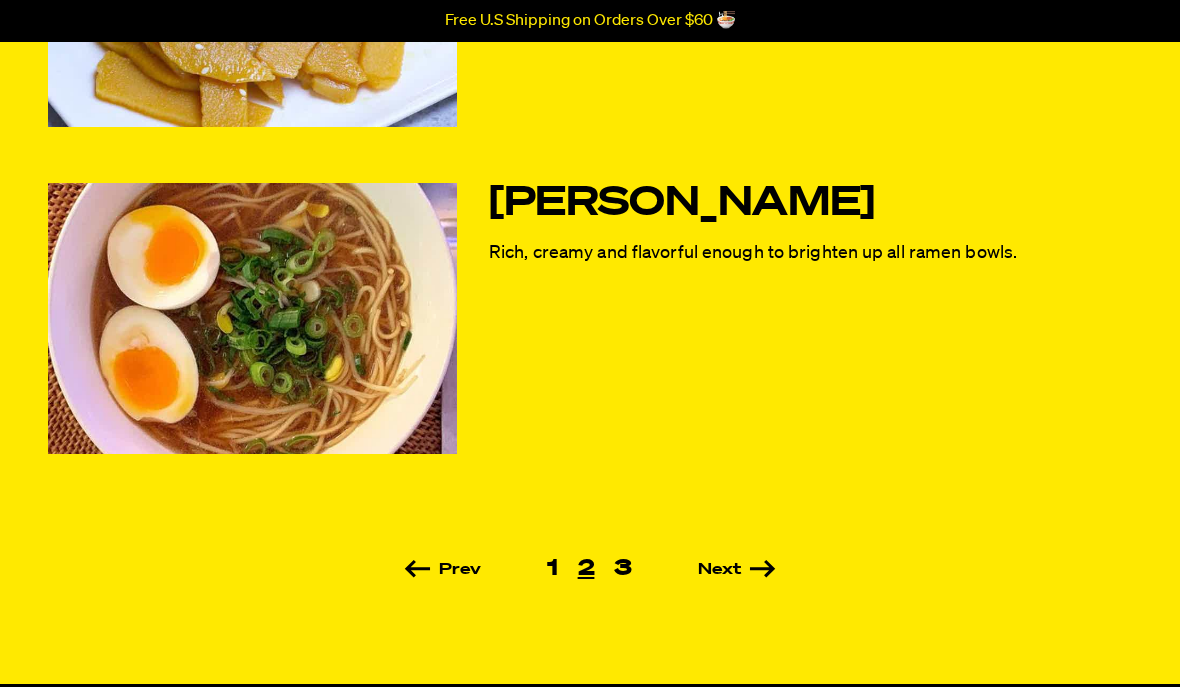 click on "Next" at bounding box center (708, 571) 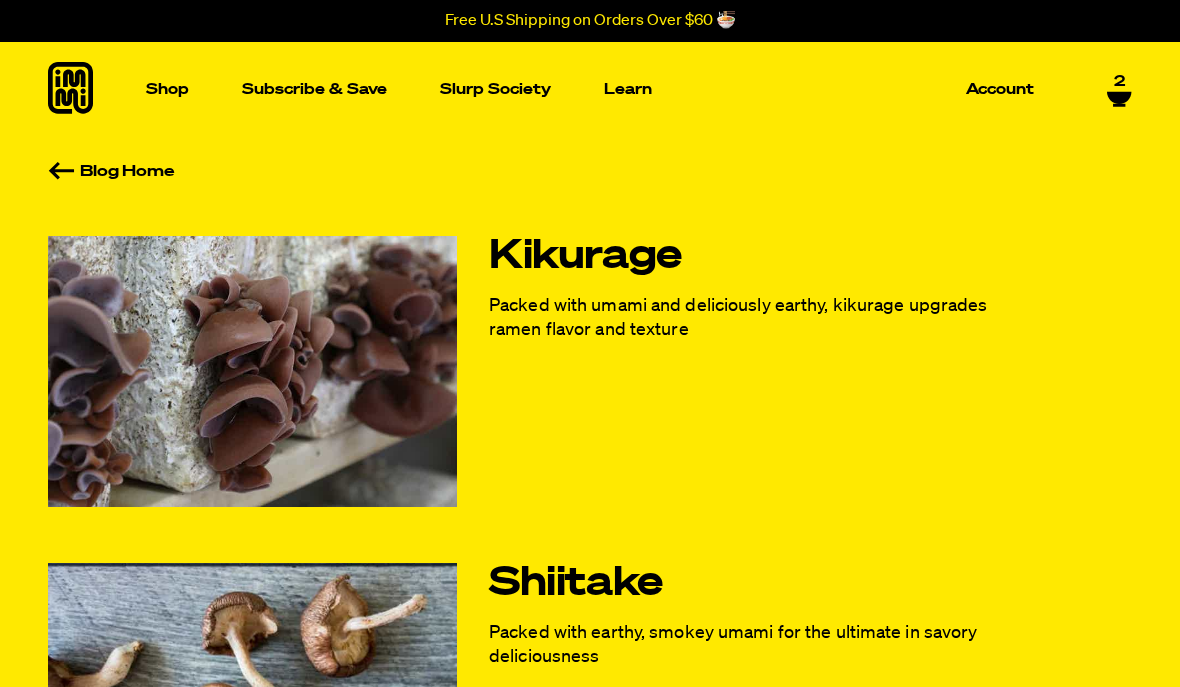 scroll, scrollTop: 0, scrollLeft: 0, axis: both 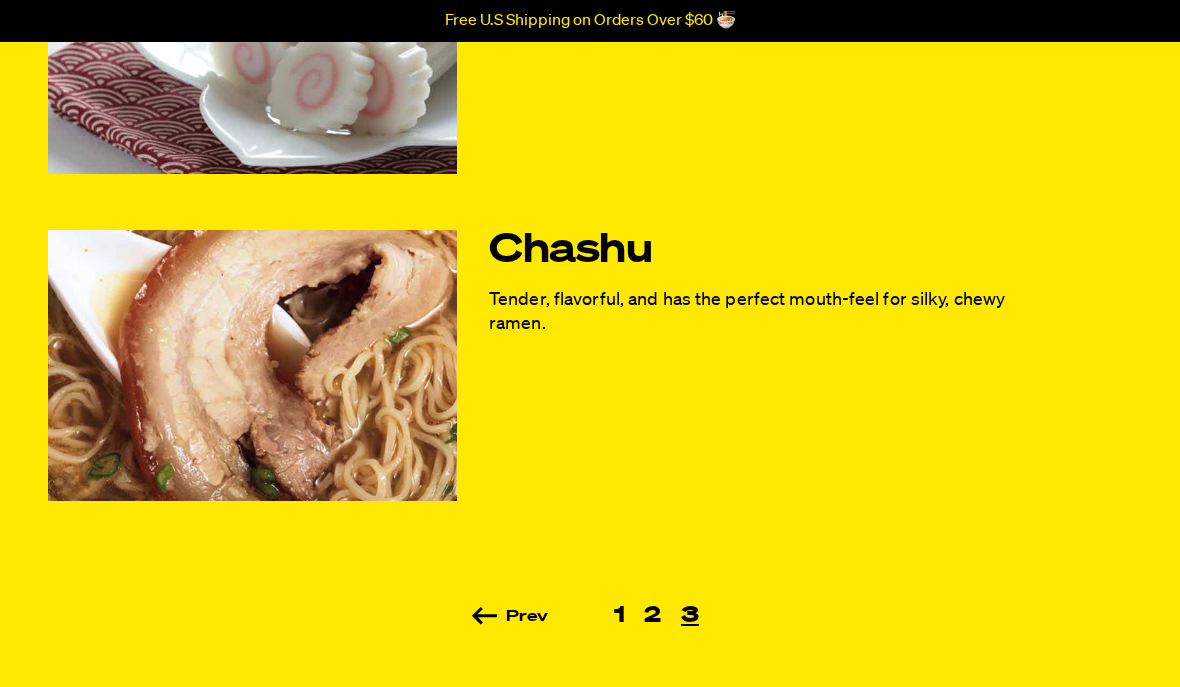 click on "Prev" at bounding box center (537, 617) 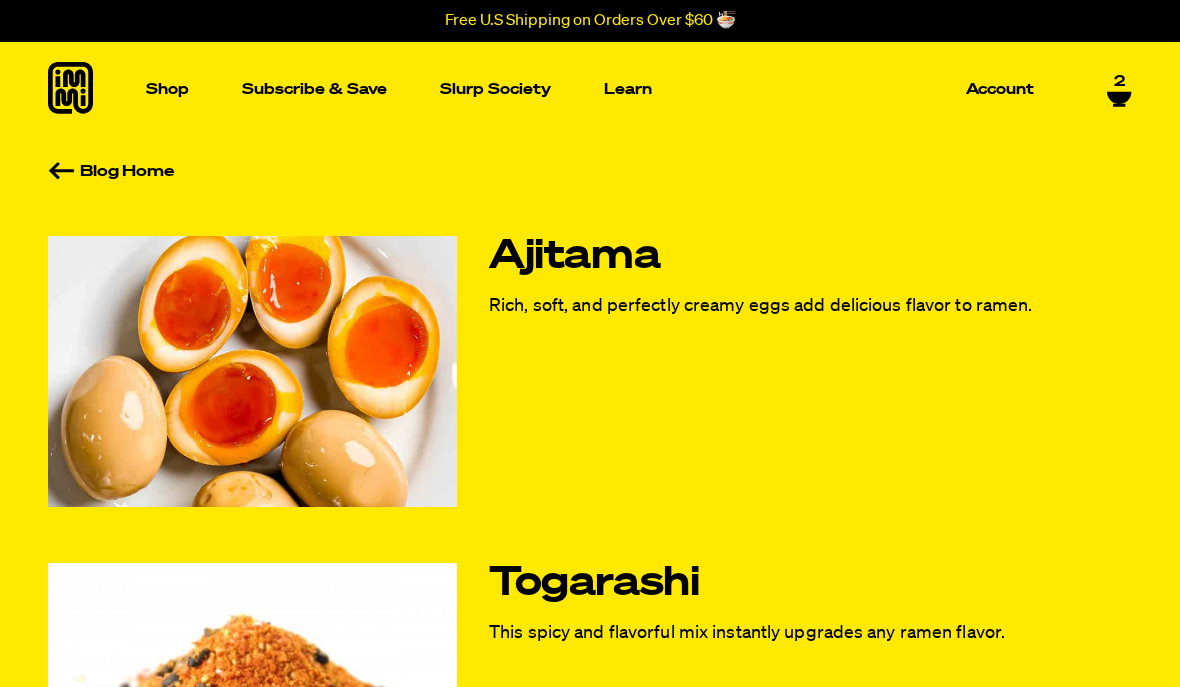 scroll, scrollTop: 0, scrollLeft: 0, axis: both 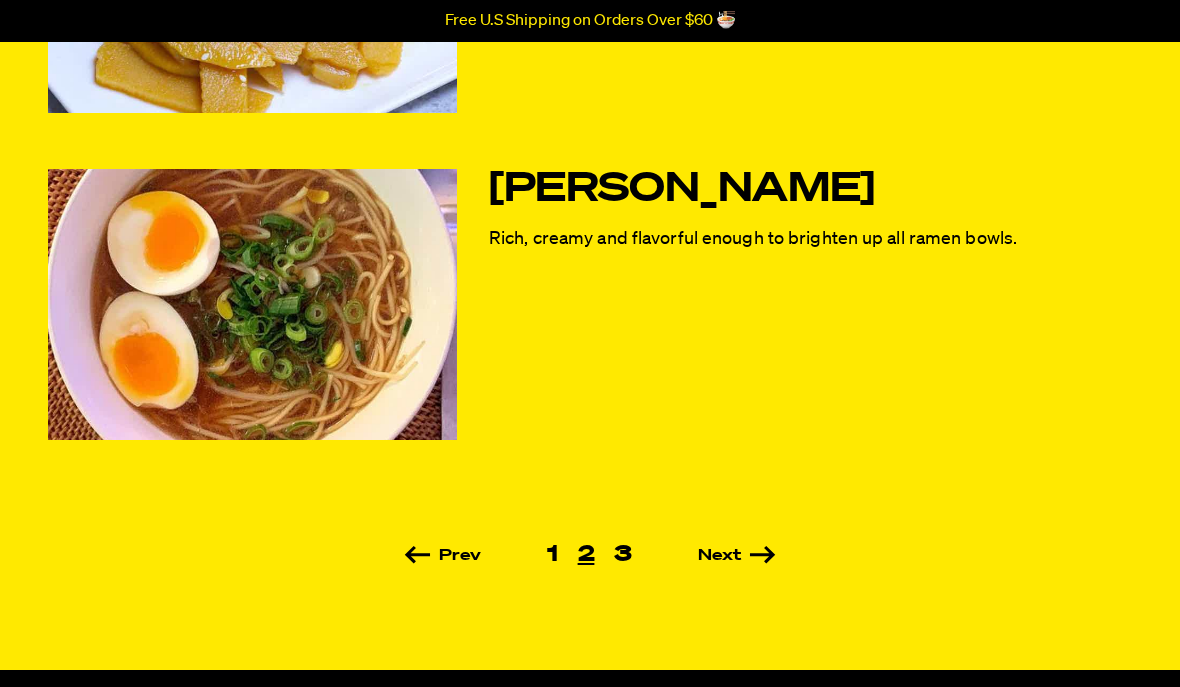 click on "Prev" at bounding box center (470, 556) 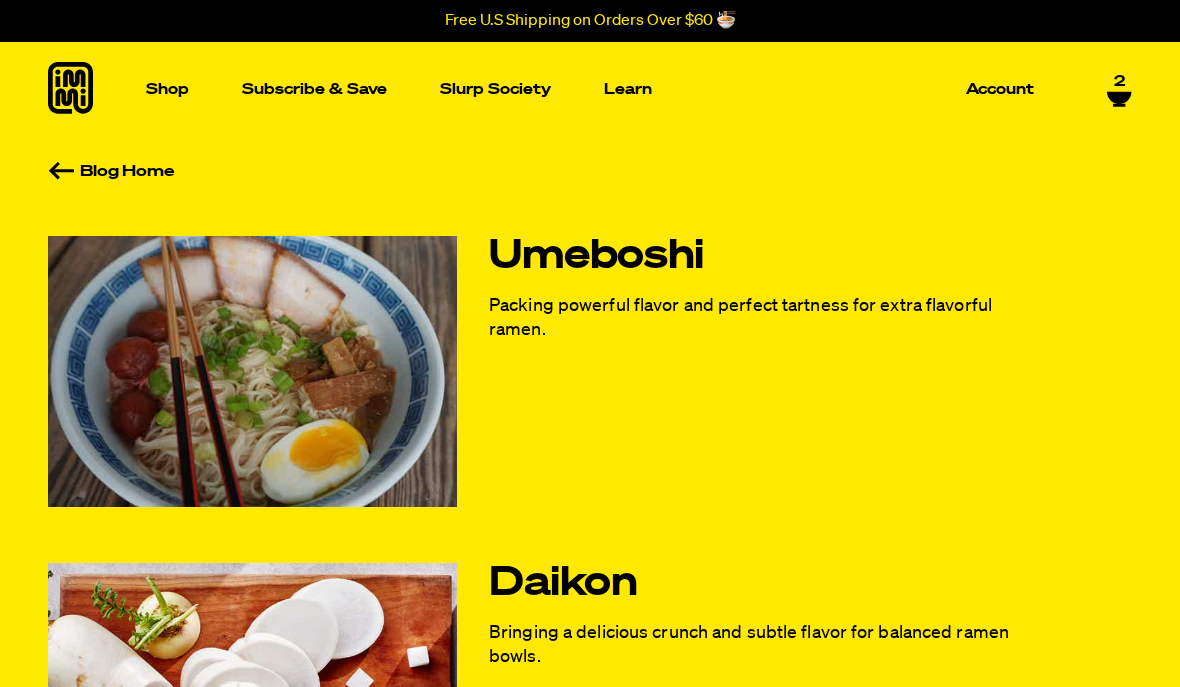 scroll, scrollTop: 0, scrollLeft: 0, axis: both 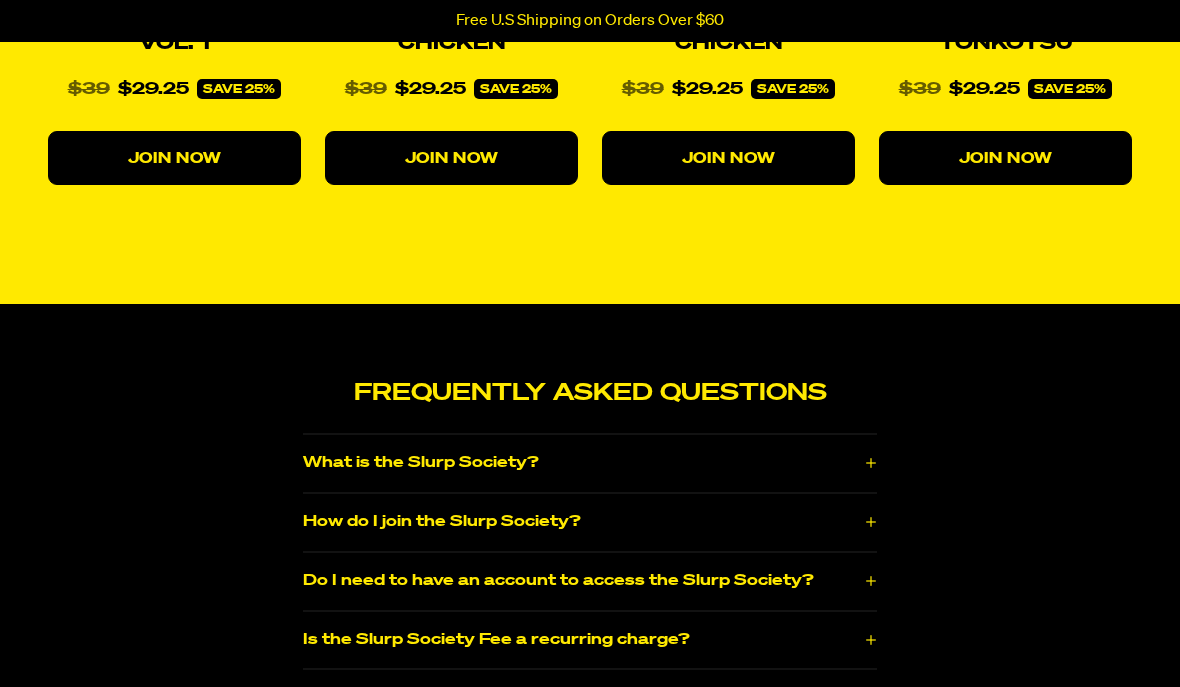 click on "What is the Slurp Society?" at bounding box center [590, 464] 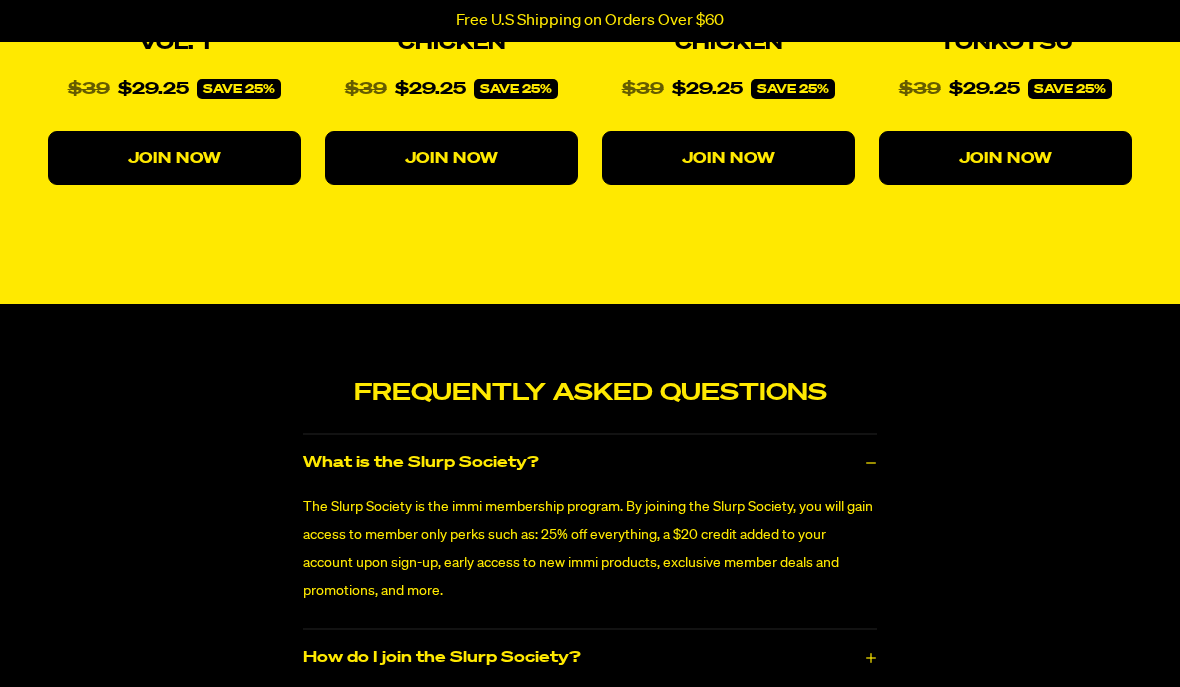 click 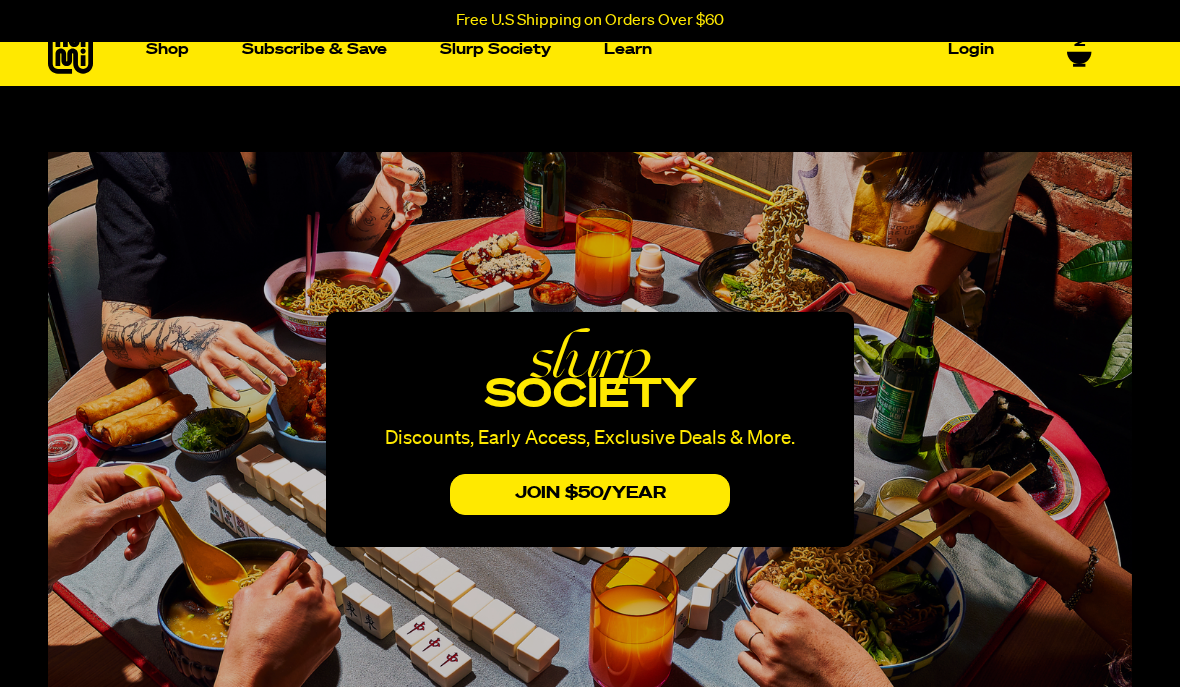 scroll, scrollTop: 0, scrollLeft: 0, axis: both 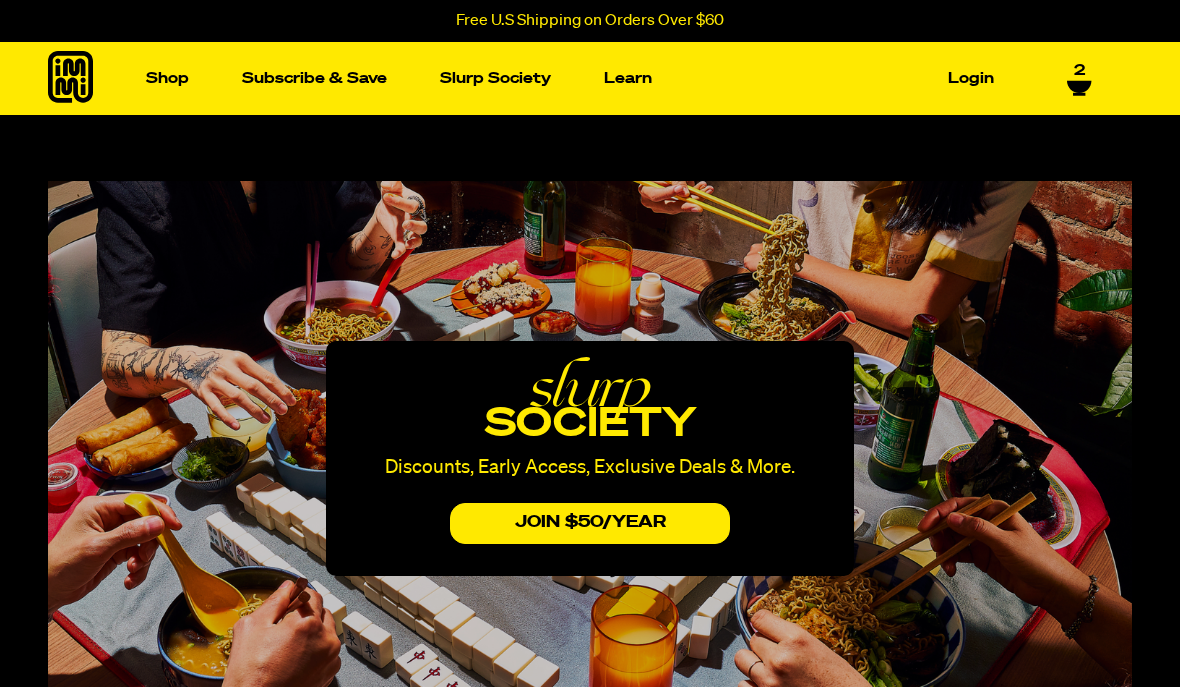 click at bounding box center (444, 266) 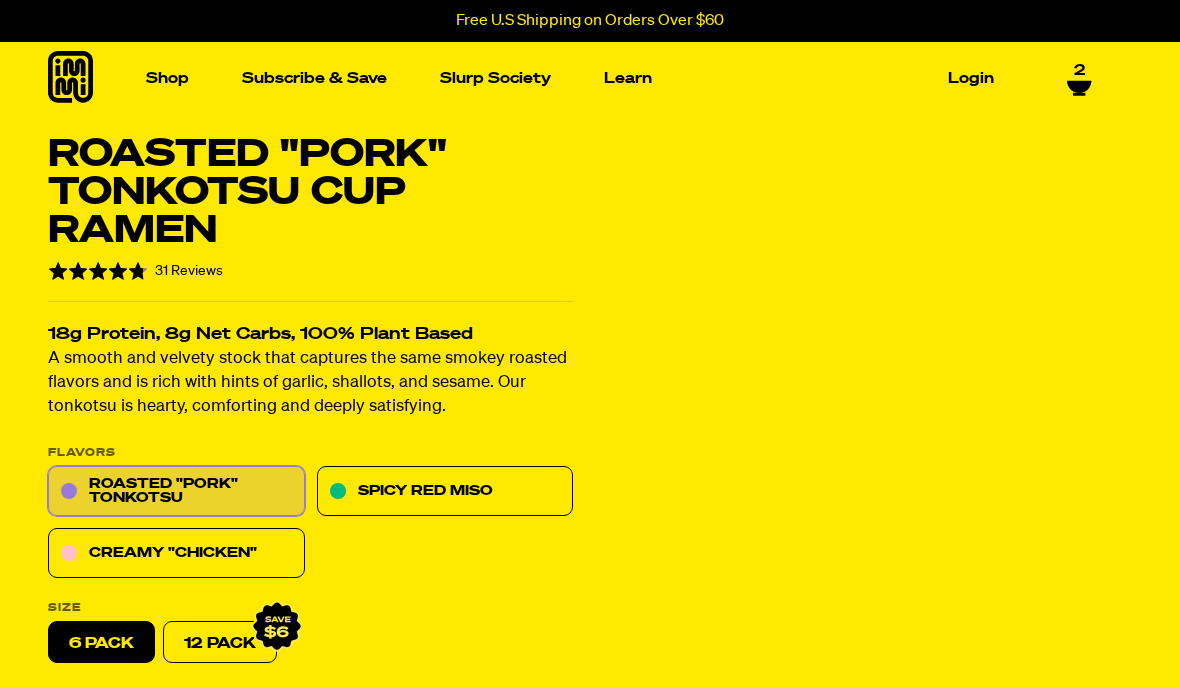 scroll, scrollTop: 0, scrollLeft: 0, axis: both 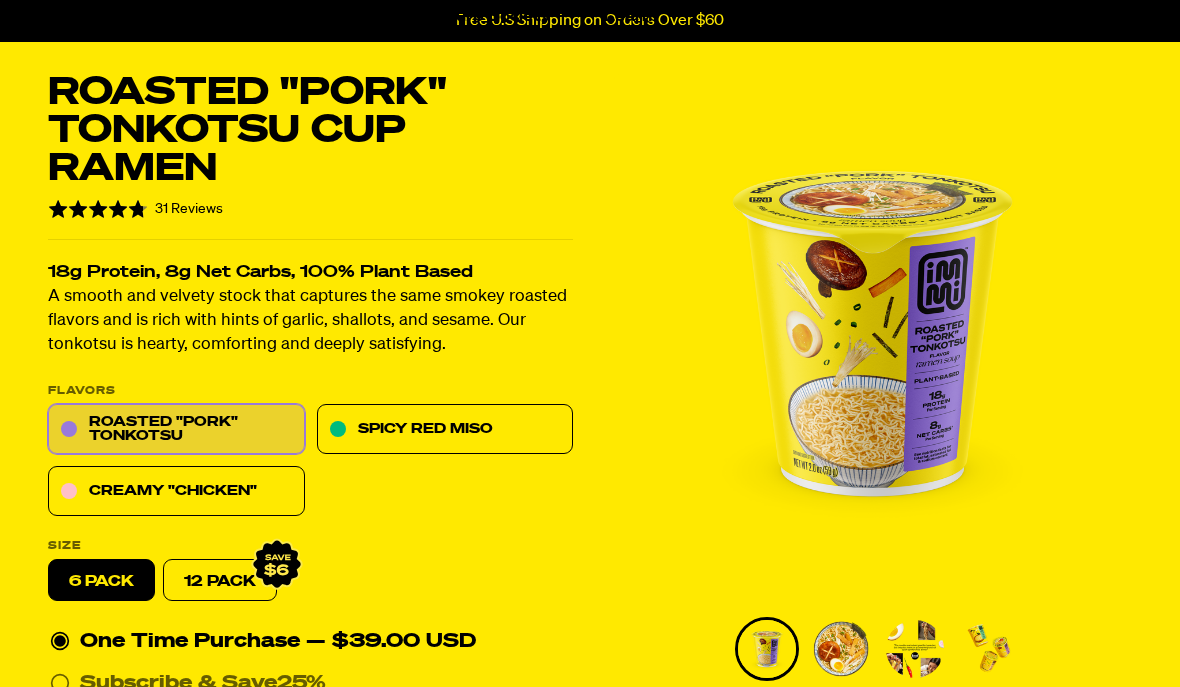click on "Creamy "Chicken"" at bounding box center [176, 492] 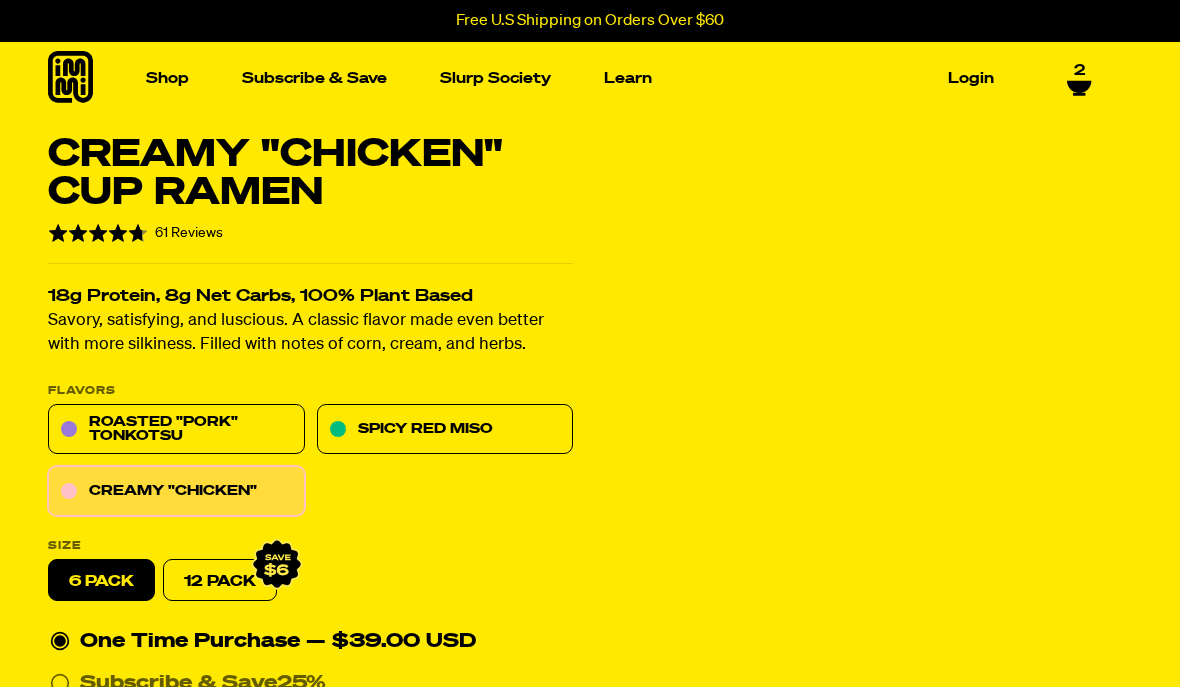 scroll, scrollTop: 0, scrollLeft: 0, axis: both 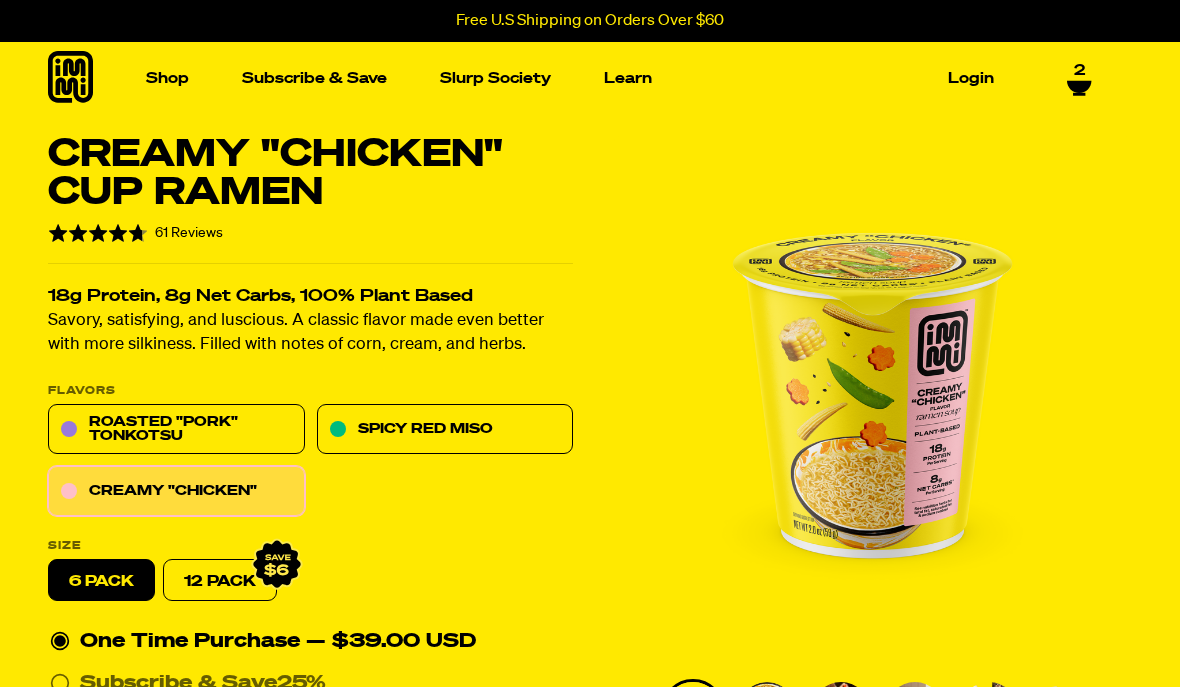 click on "Spicy Red Miso" at bounding box center [445, 430] 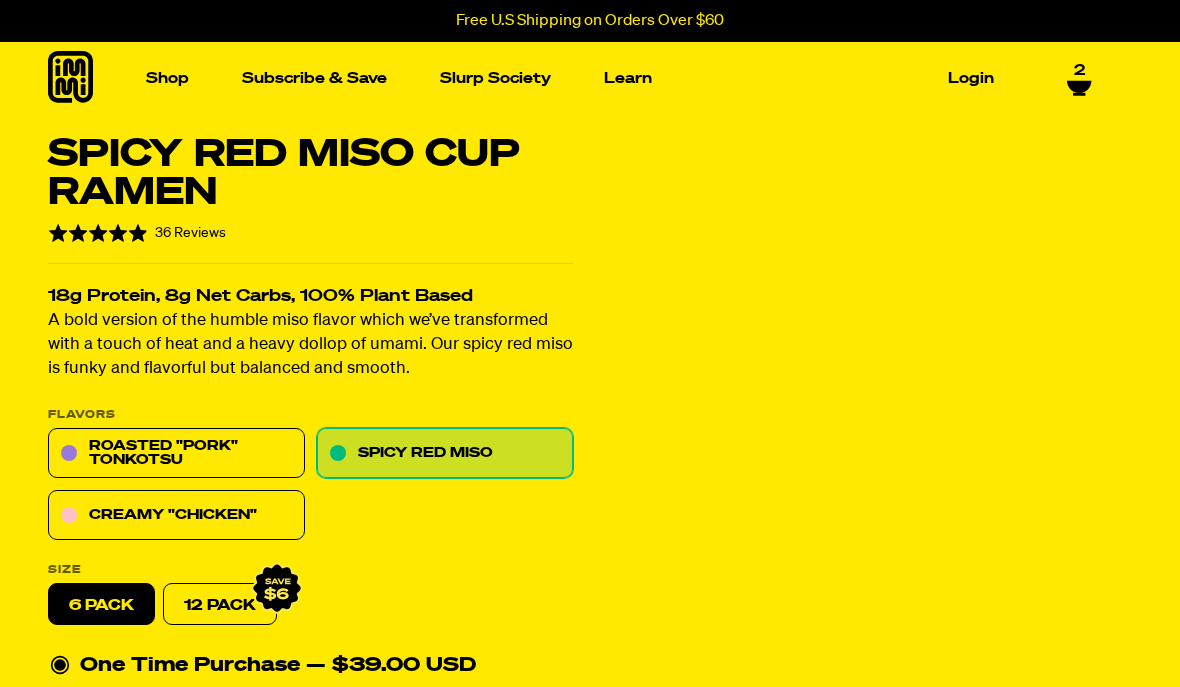 scroll, scrollTop: 0, scrollLeft: 0, axis: both 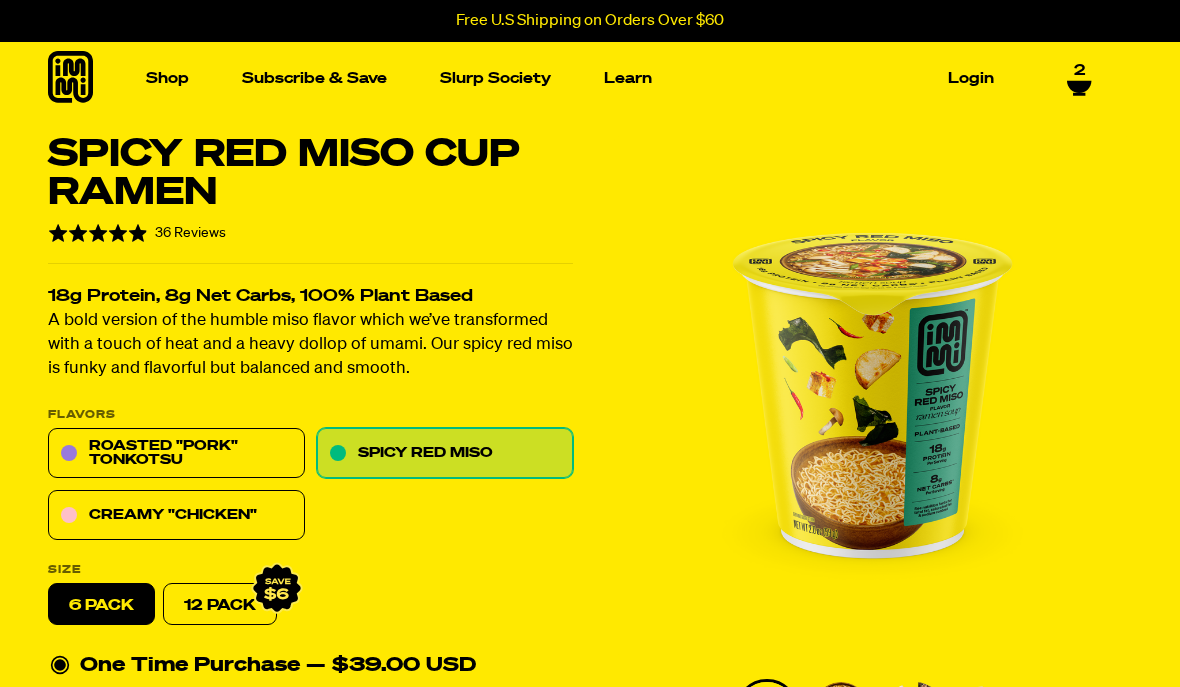 click on "Roasted "Pork" Tonkotsu" at bounding box center (176, 454) 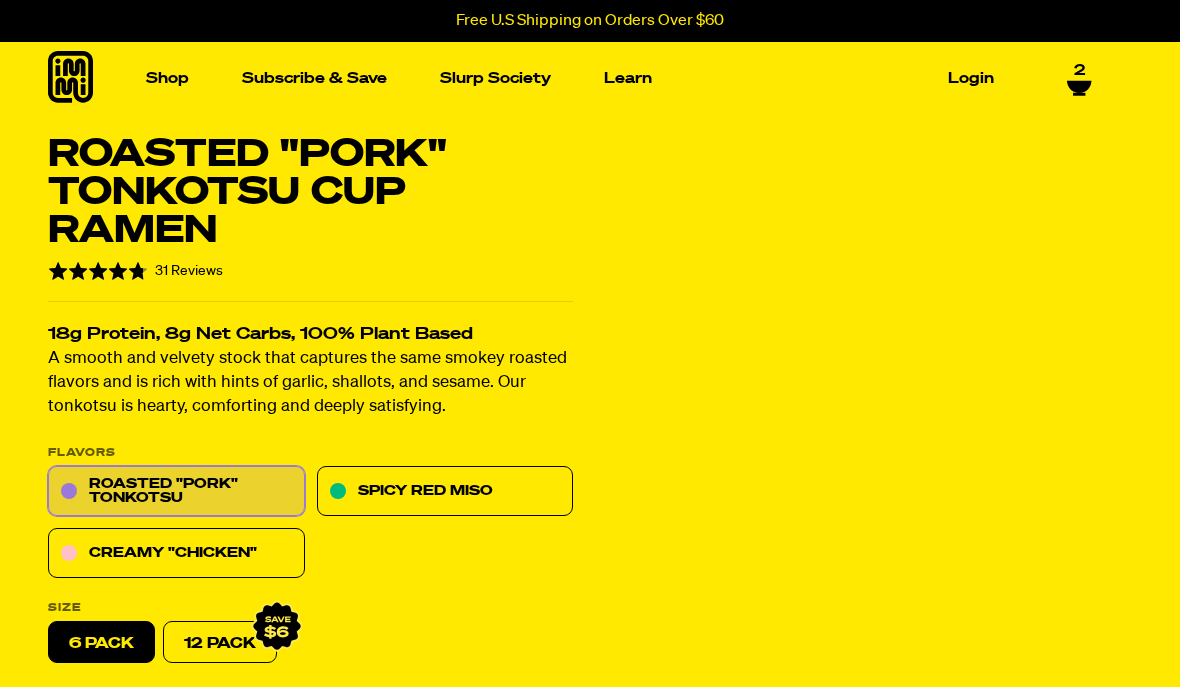 scroll, scrollTop: 0, scrollLeft: 0, axis: both 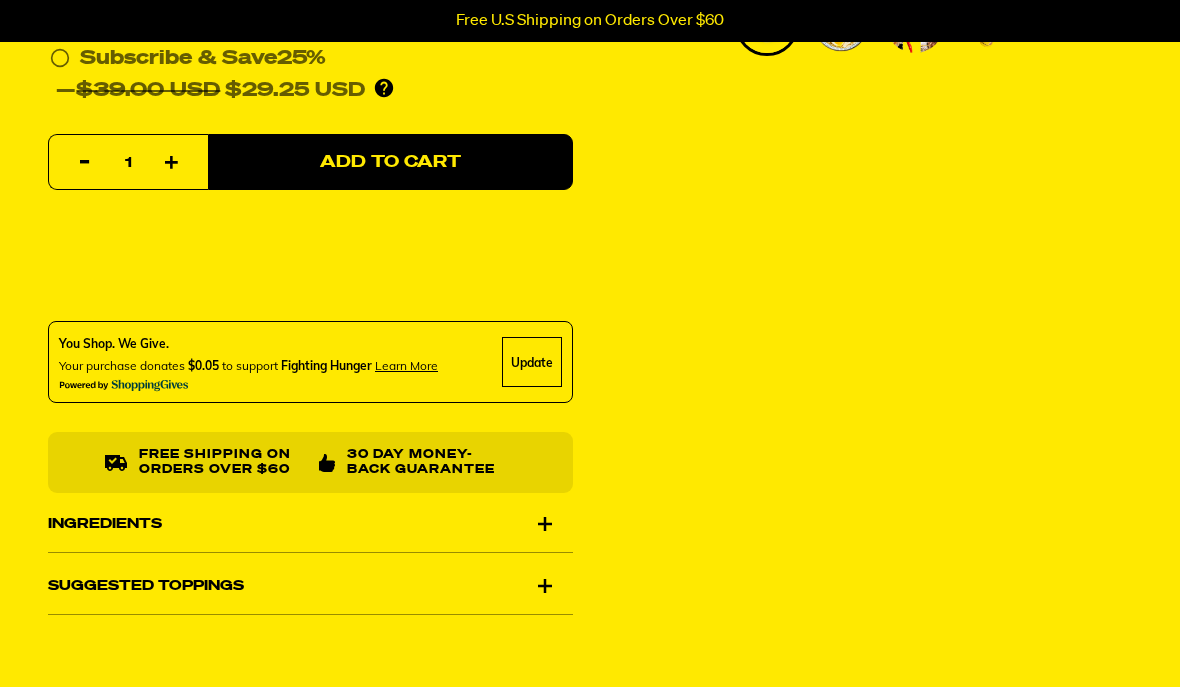 click on "Ingredients" at bounding box center [310, 525] 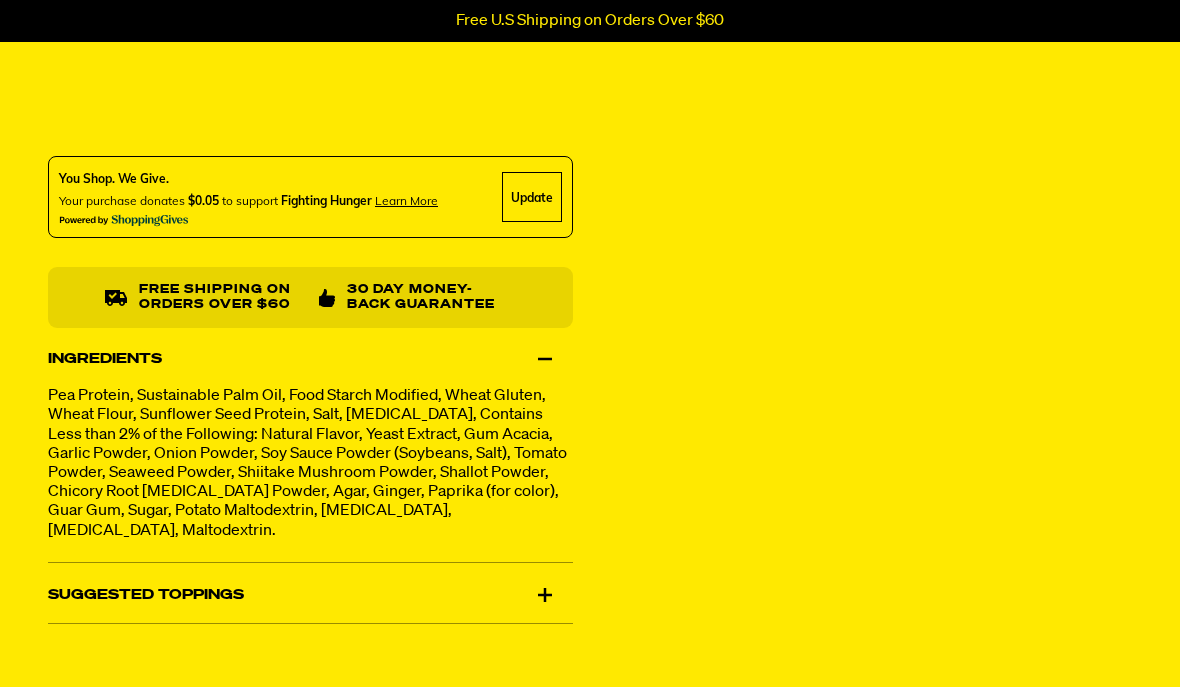scroll, scrollTop: 853, scrollLeft: 0, axis: vertical 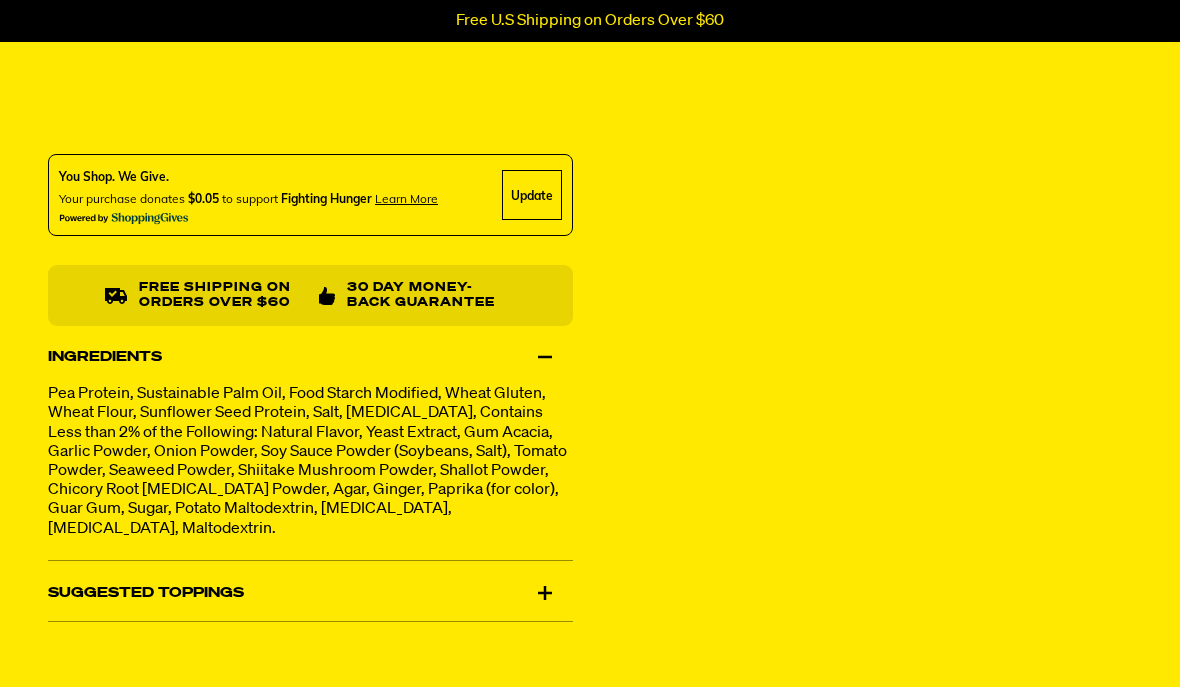 click on "Ingredients" at bounding box center (310, 359) 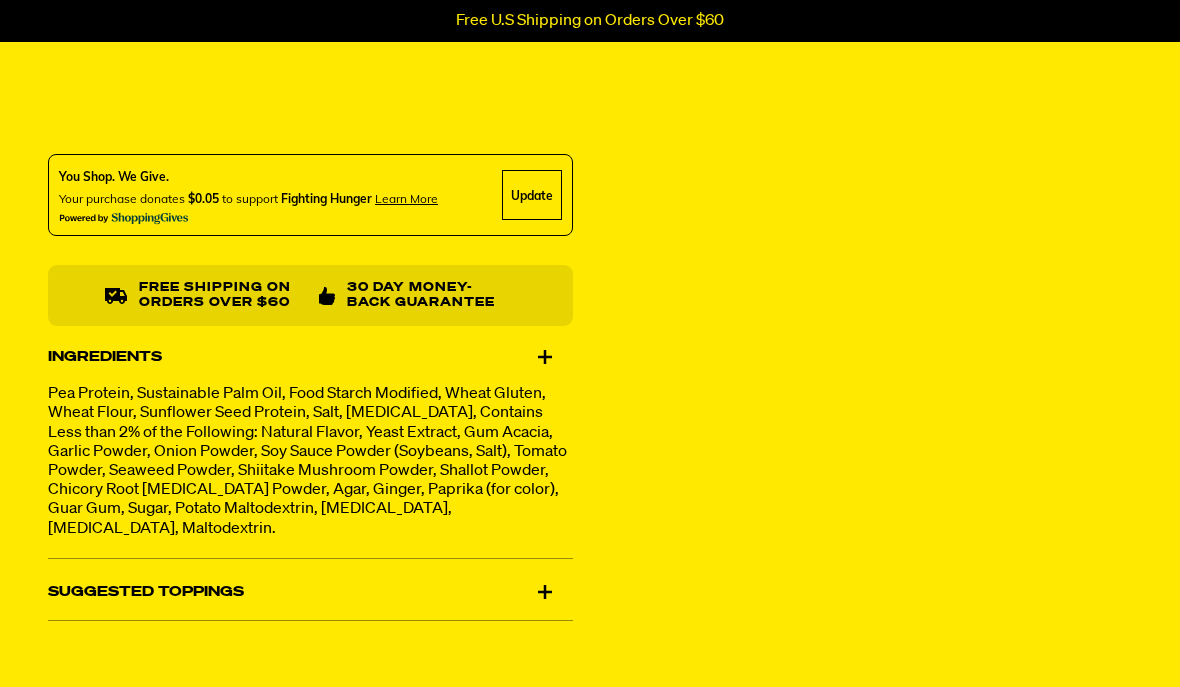 scroll, scrollTop: 854, scrollLeft: 0, axis: vertical 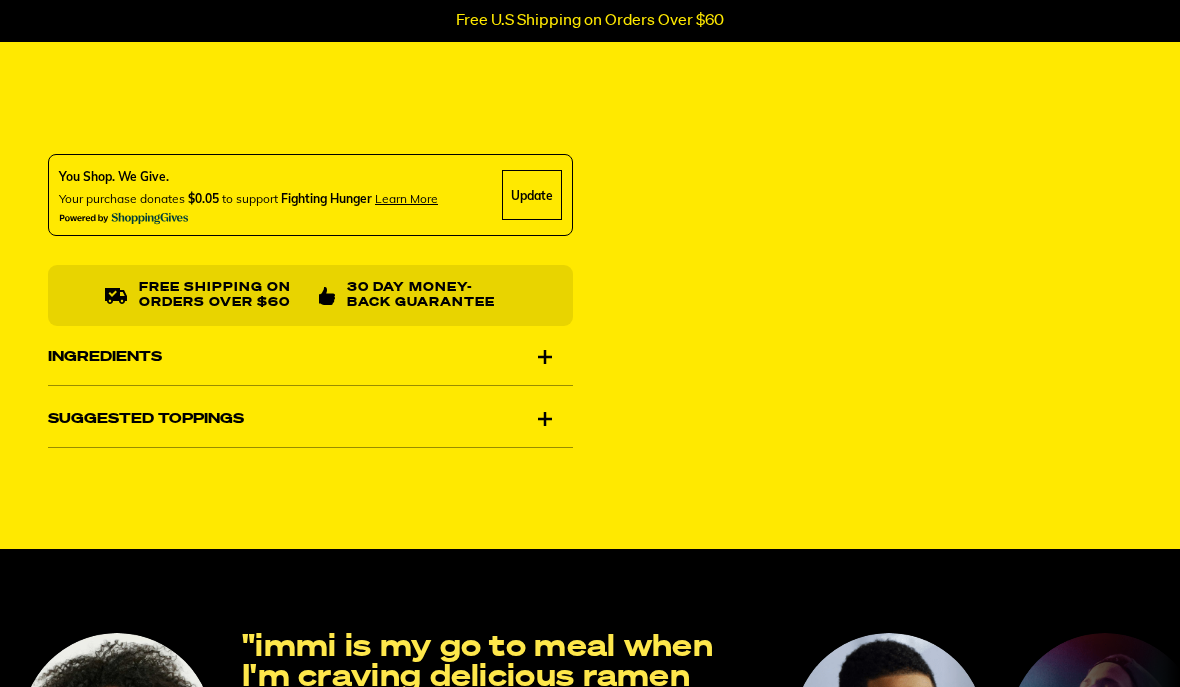 click on "Suggested Toppings" at bounding box center (310, 419) 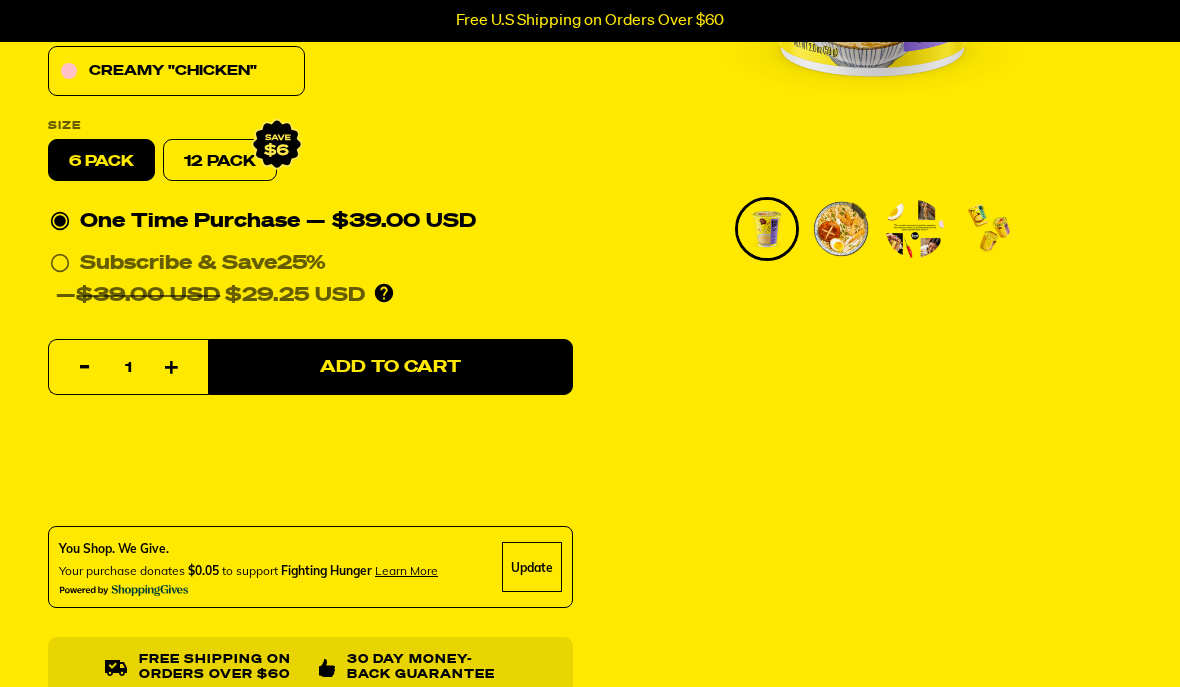 scroll, scrollTop: 477, scrollLeft: 0, axis: vertical 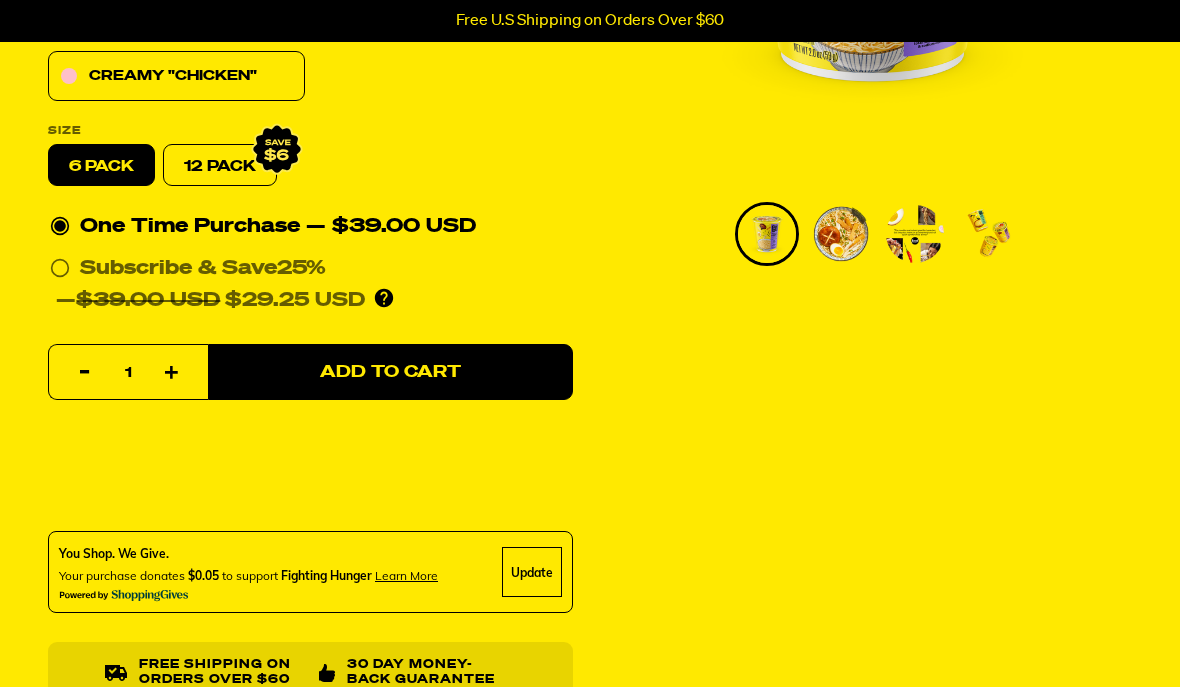 click on "Learn More" at bounding box center [406, 576] 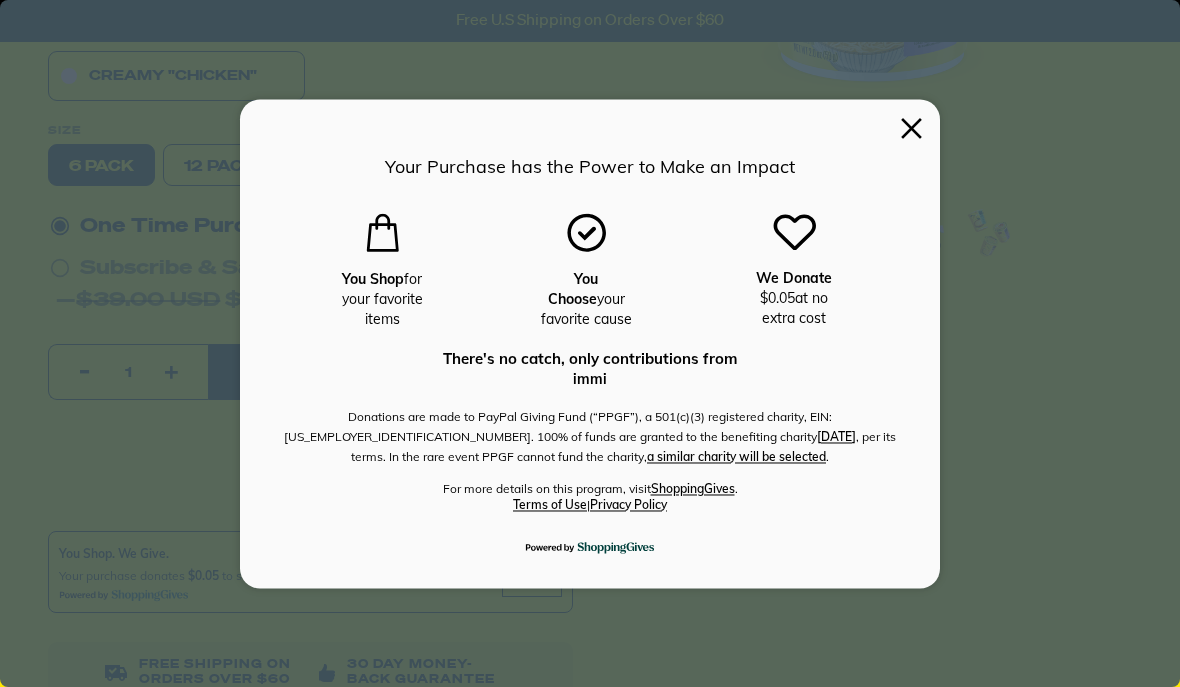 scroll, scrollTop: 0, scrollLeft: 0, axis: both 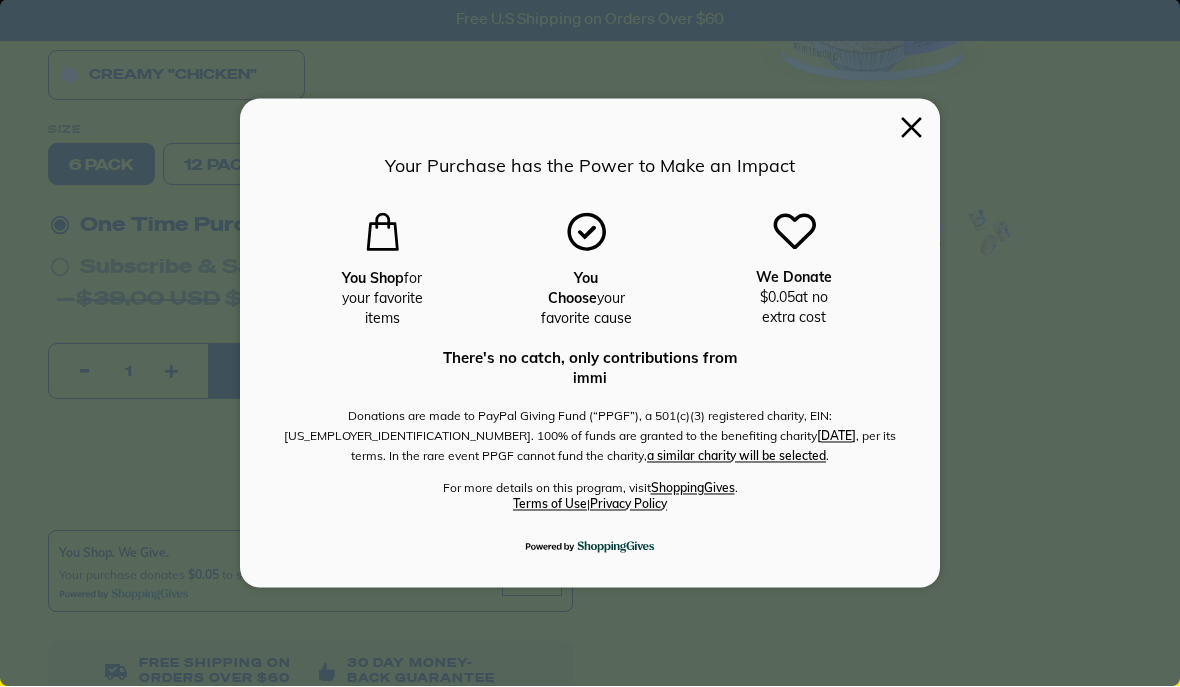 click on "×" at bounding box center (911, 127) 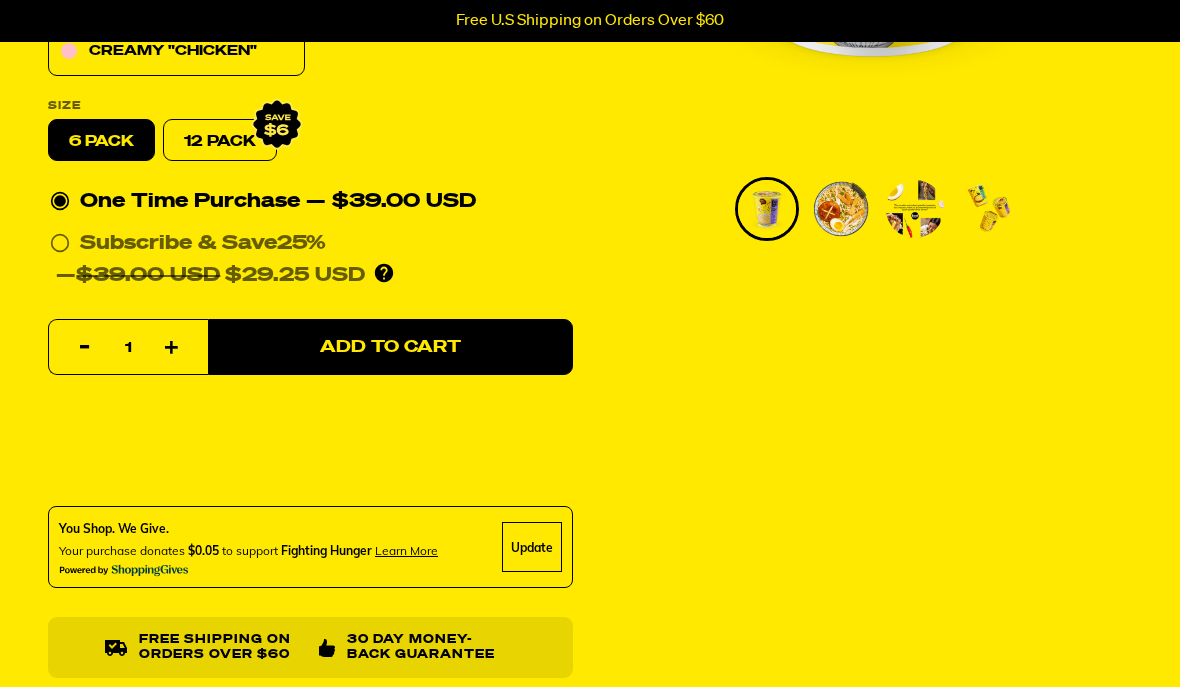 scroll, scrollTop: 501, scrollLeft: 0, axis: vertical 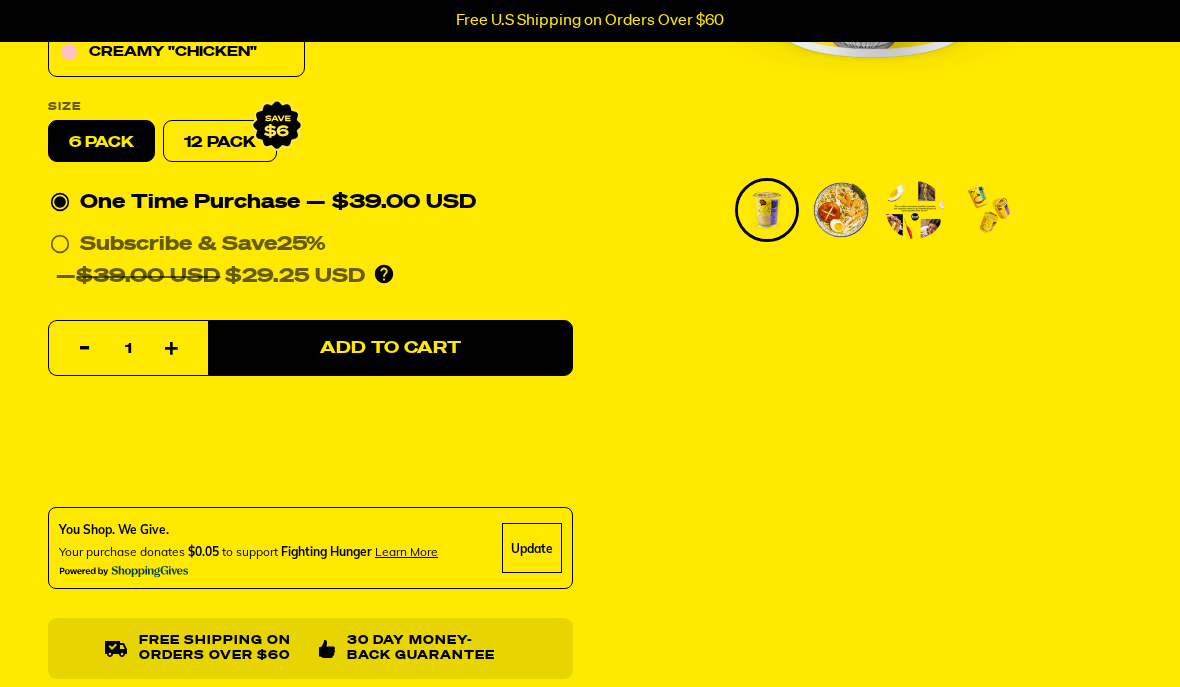 click on "Update" at bounding box center (532, 549) 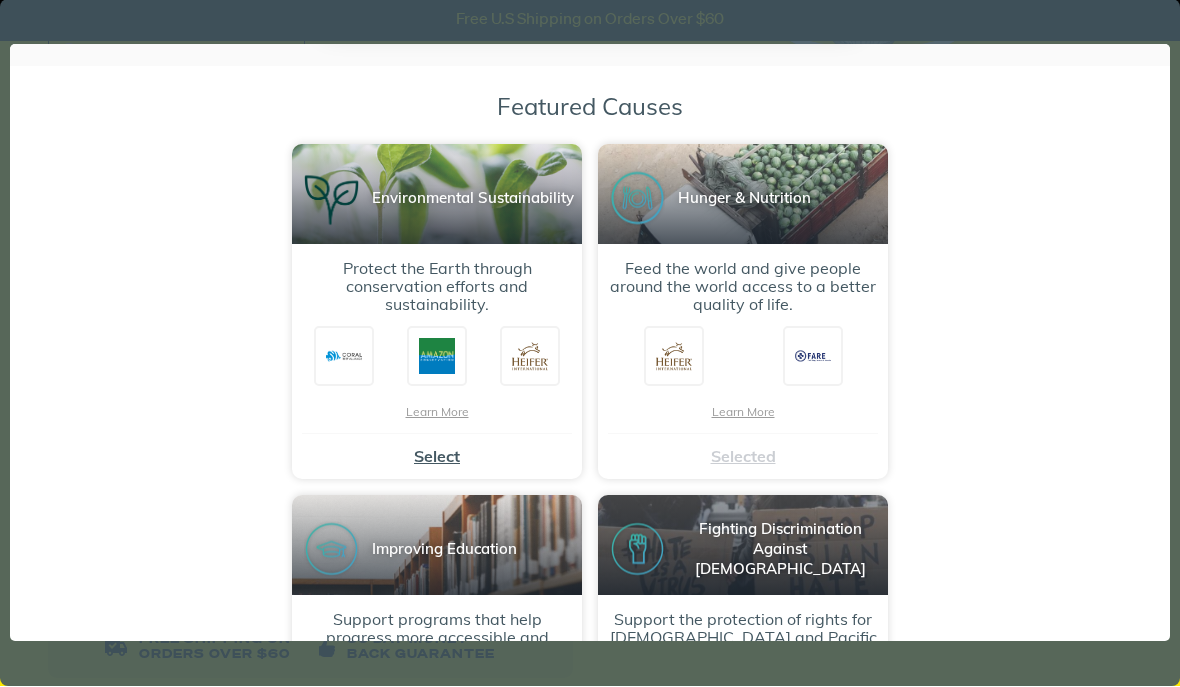 scroll, scrollTop: 222, scrollLeft: 0, axis: vertical 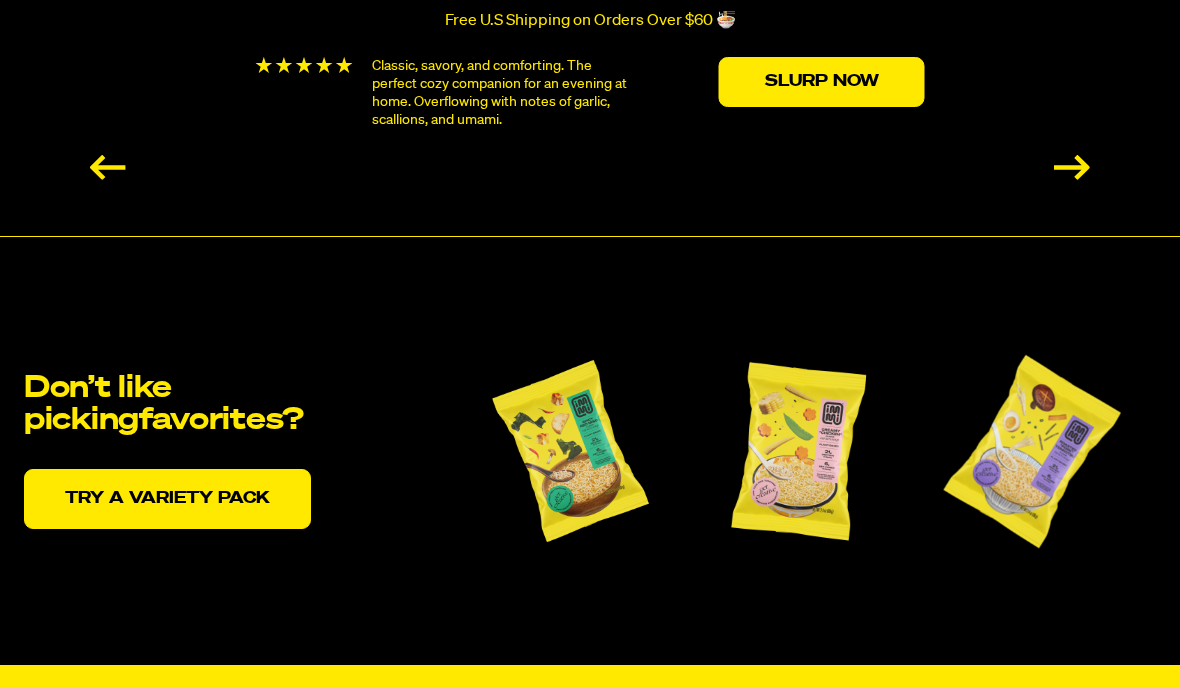 click on "Try a variety pack" at bounding box center [167, 499] 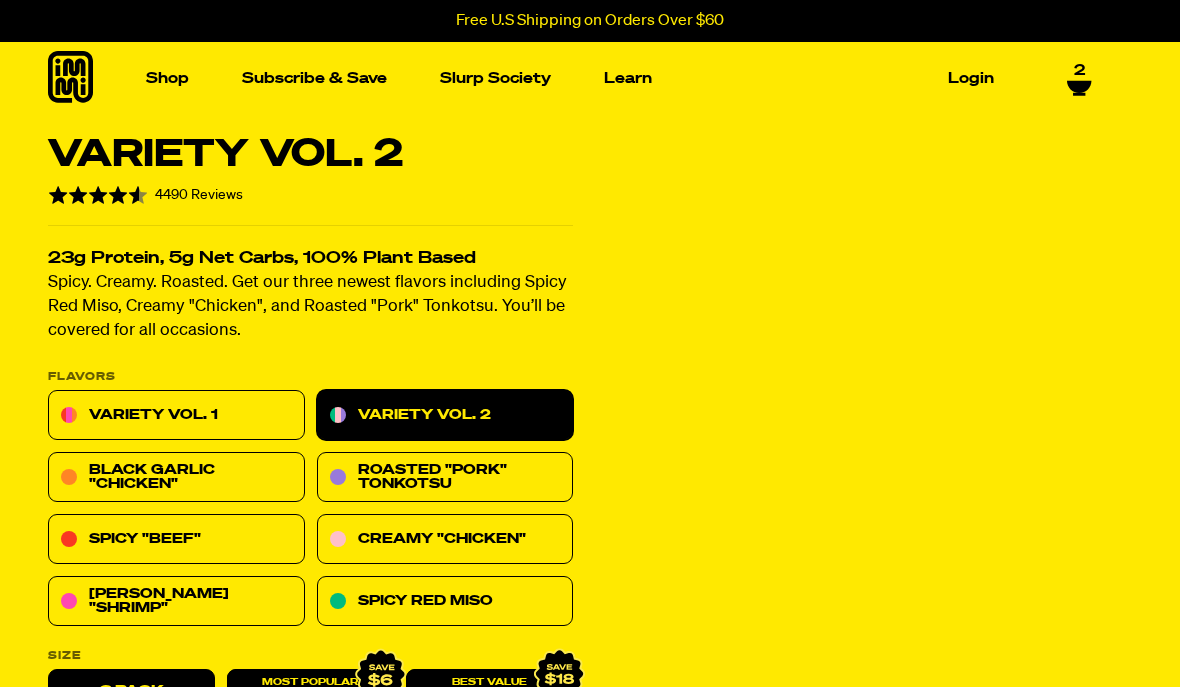 scroll, scrollTop: 0, scrollLeft: 0, axis: both 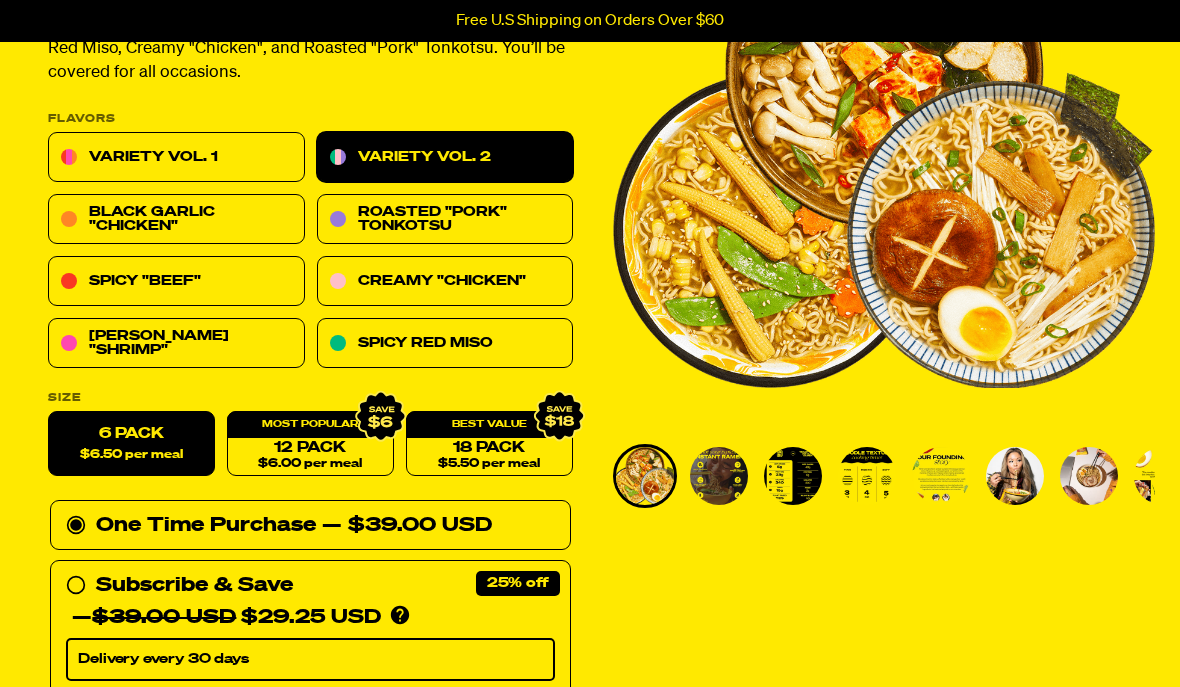 click on "Variety Vol. 2" at bounding box center [445, 158] 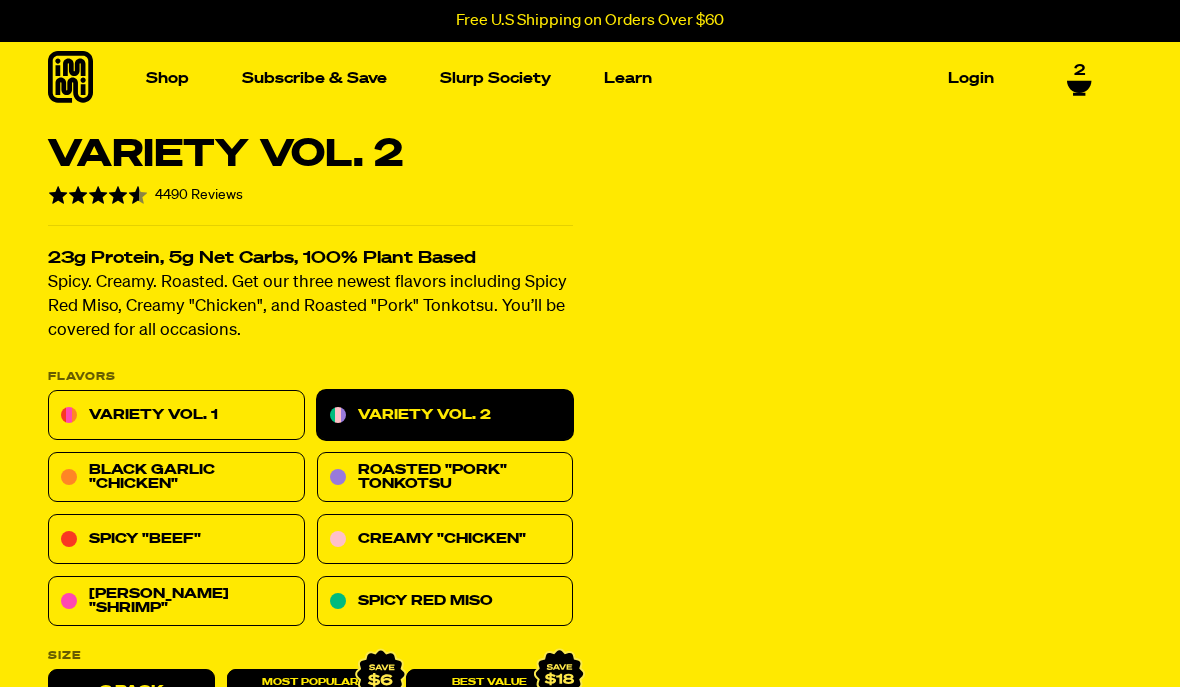 scroll, scrollTop: 0, scrollLeft: 0, axis: both 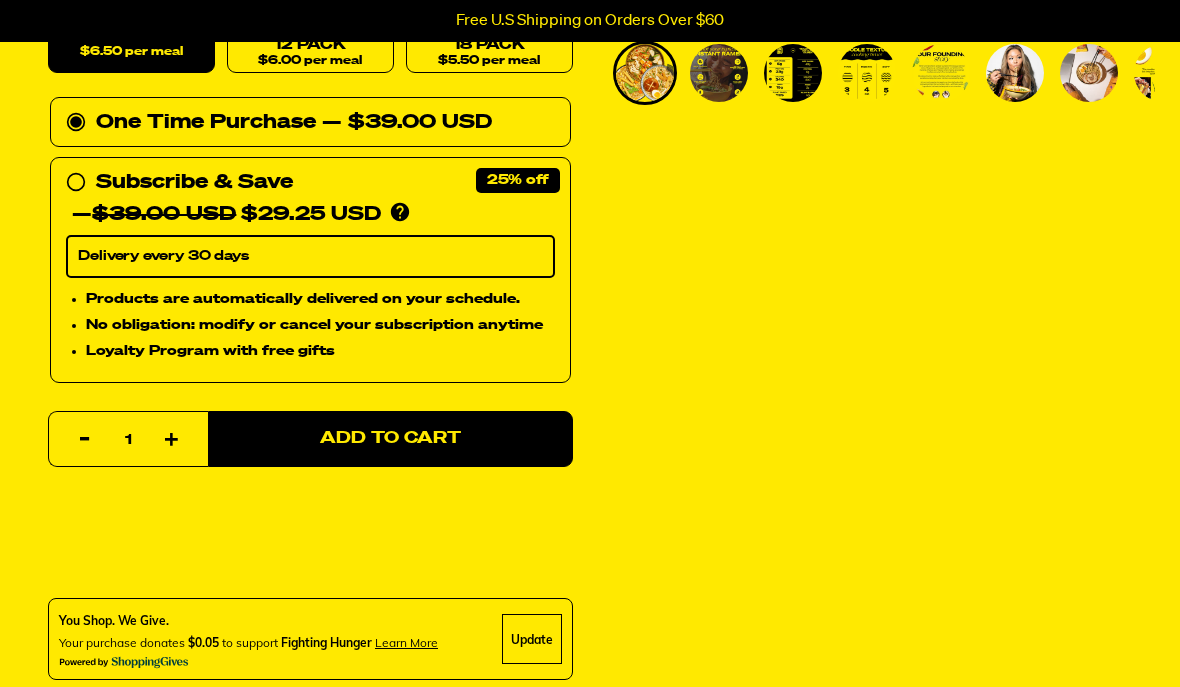 click on "Add to Cart" at bounding box center (390, 440) 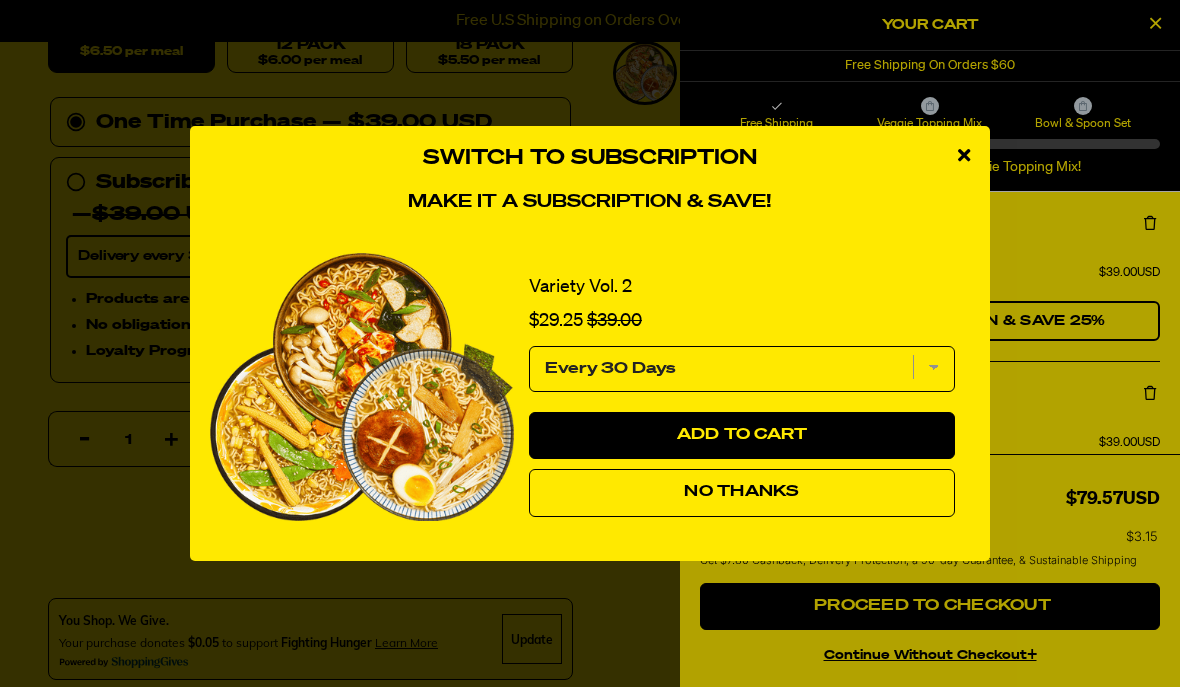 click on "No Thanks" at bounding box center [741, 492] 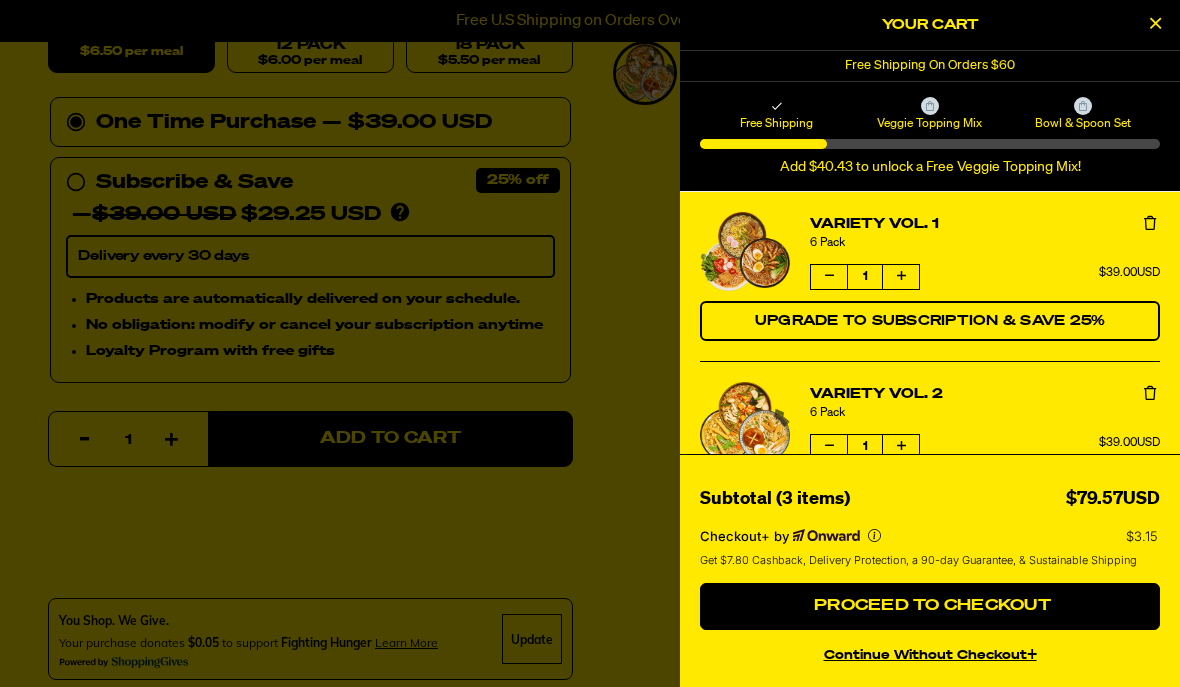 click at bounding box center [930, 106] 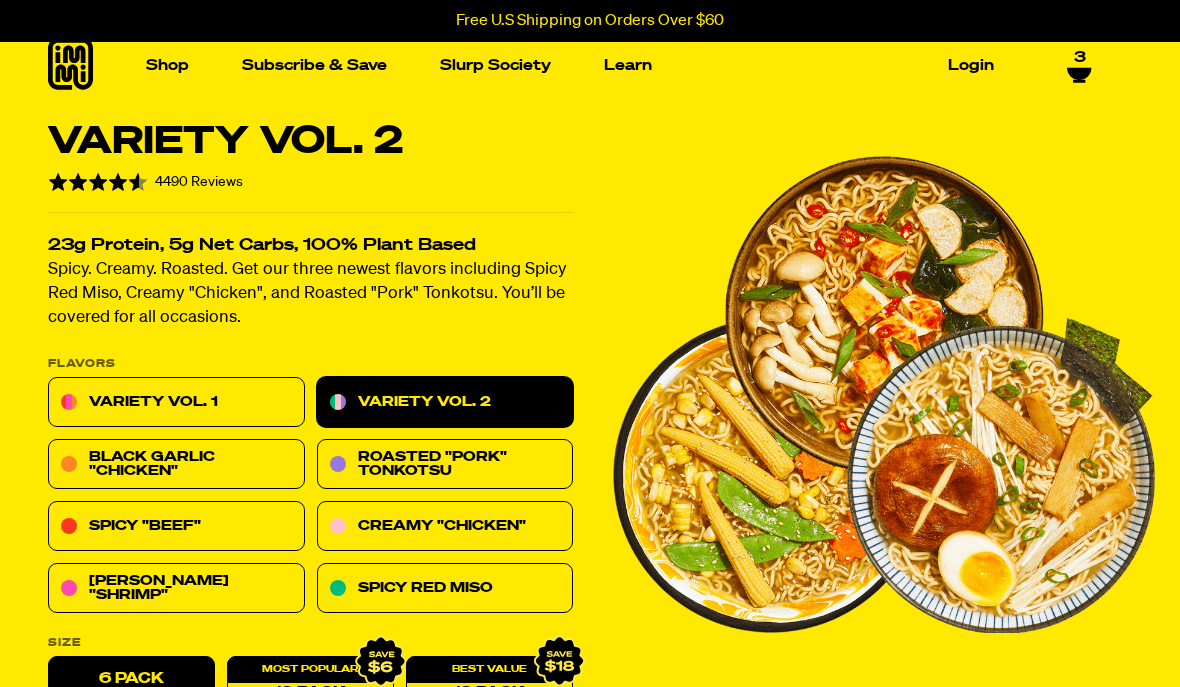 scroll, scrollTop: 0, scrollLeft: 0, axis: both 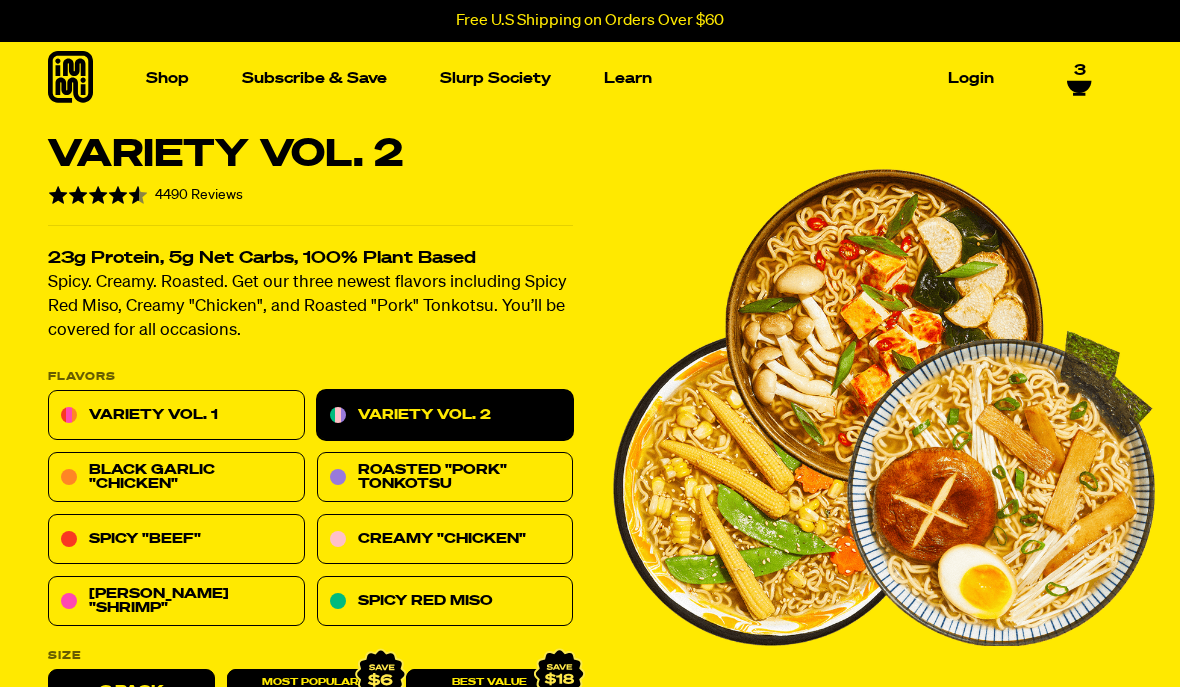 click at bounding box center (736, 266) 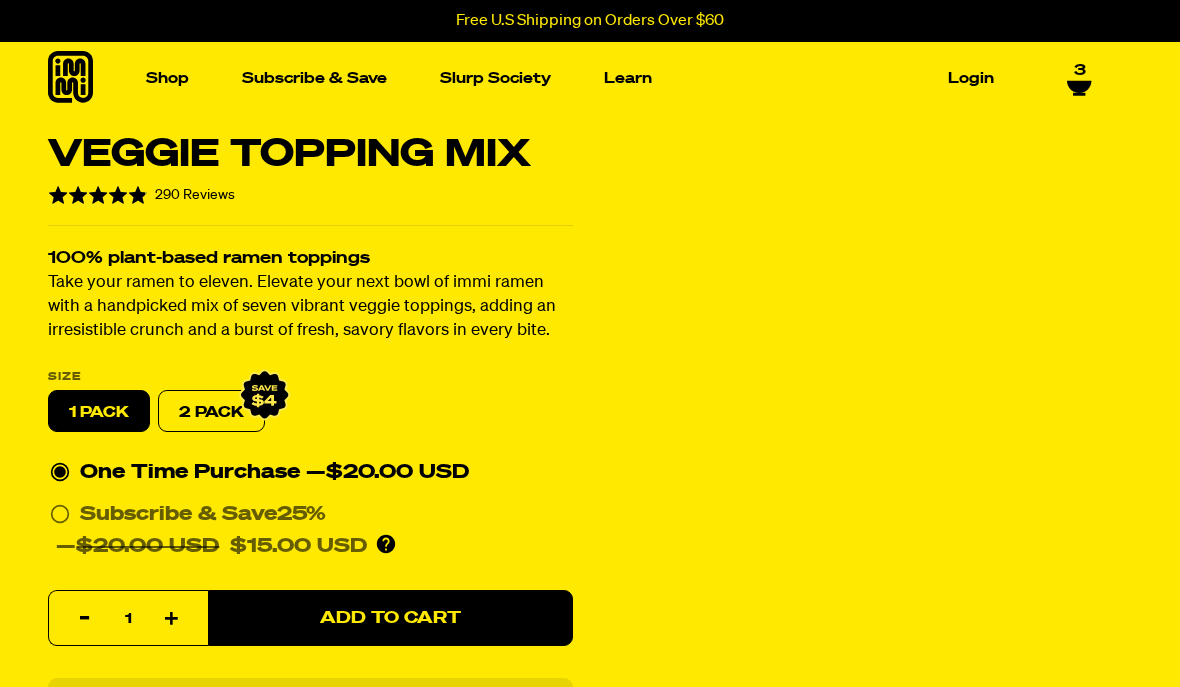 scroll, scrollTop: 0, scrollLeft: 0, axis: both 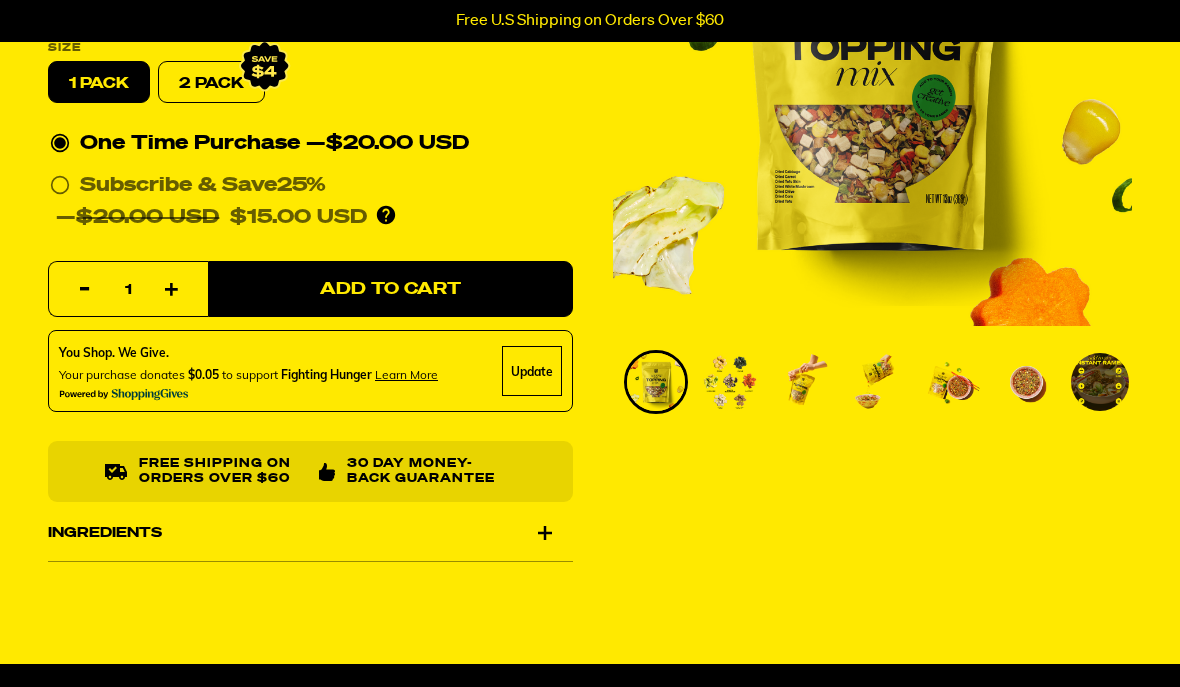 click on "Ingredients" at bounding box center (310, 534) 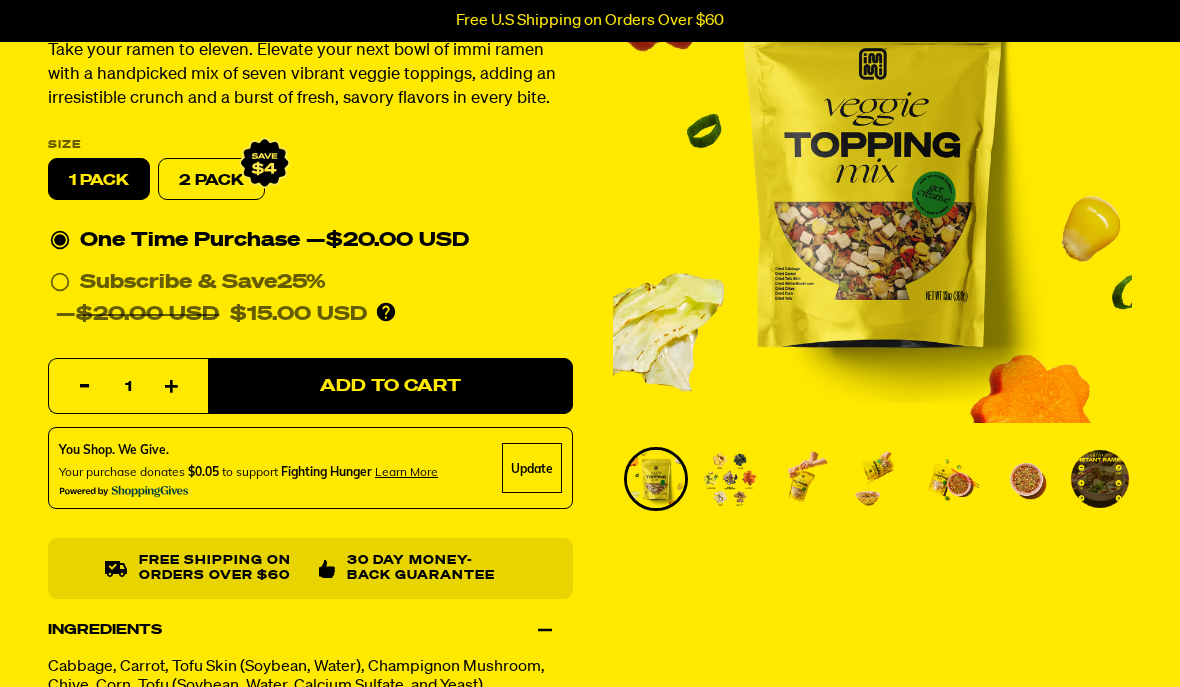 scroll, scrollTop: 231, scrollLeft: 0, axis: vertical 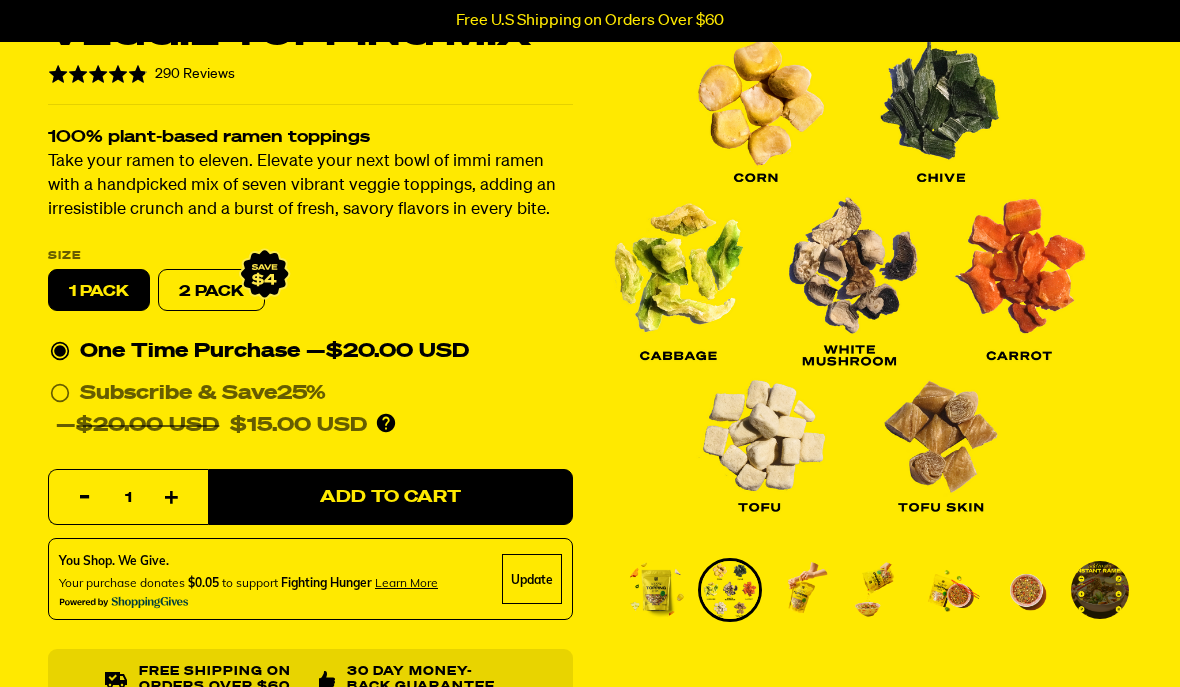 click at bounding box center [804, 590] 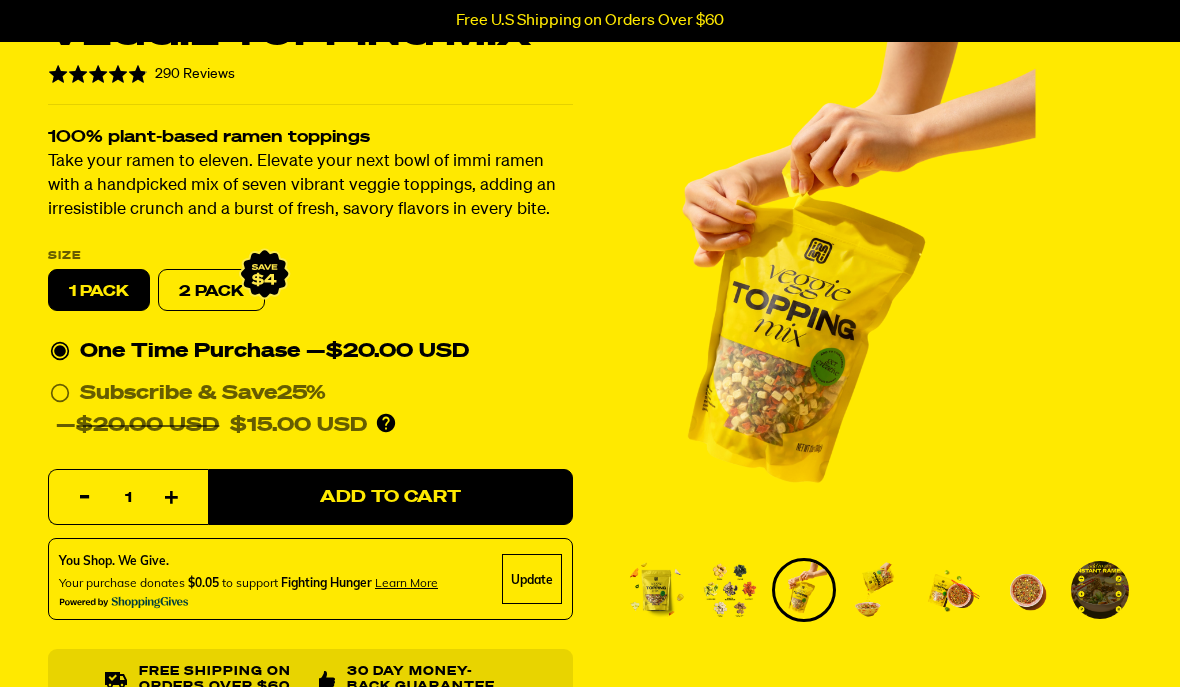 click at bounding box center (878, 590) 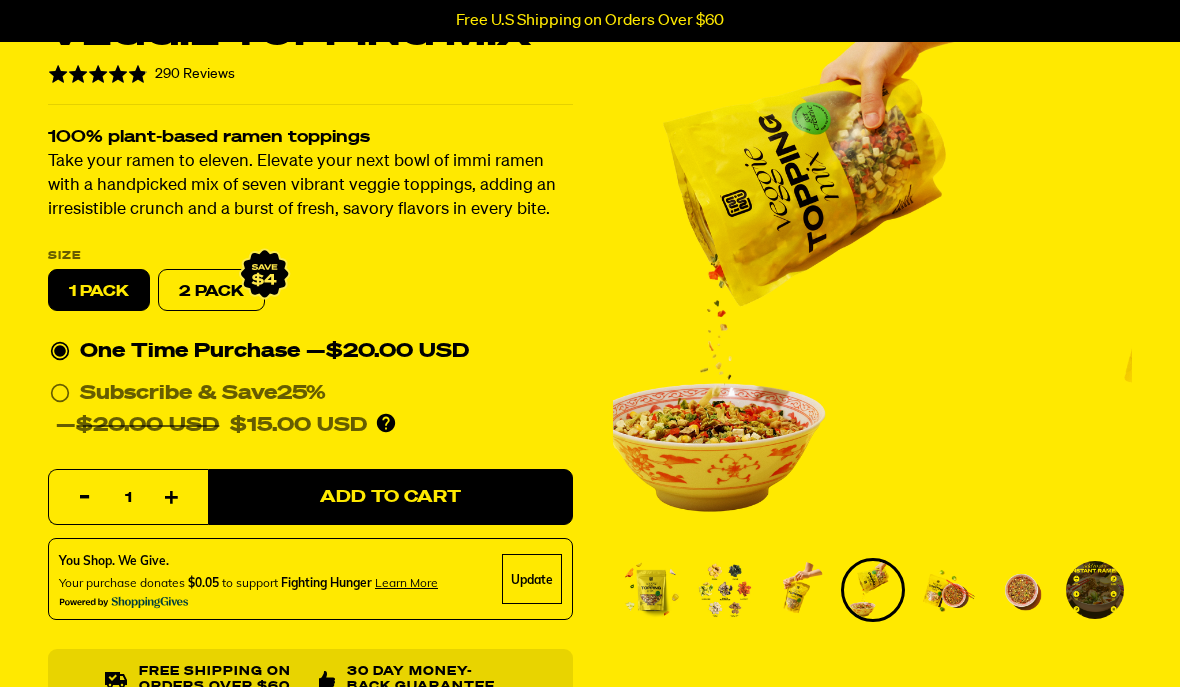click at bounding box center (947, 590) 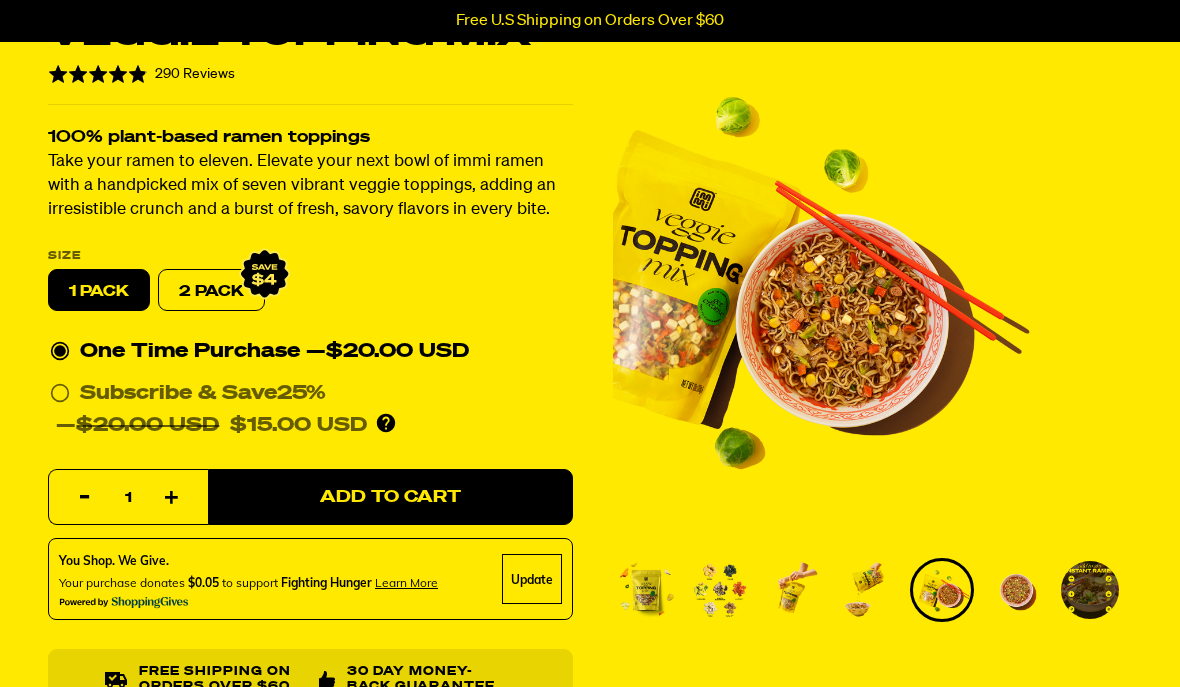 click at bounding box center [1016, 590] 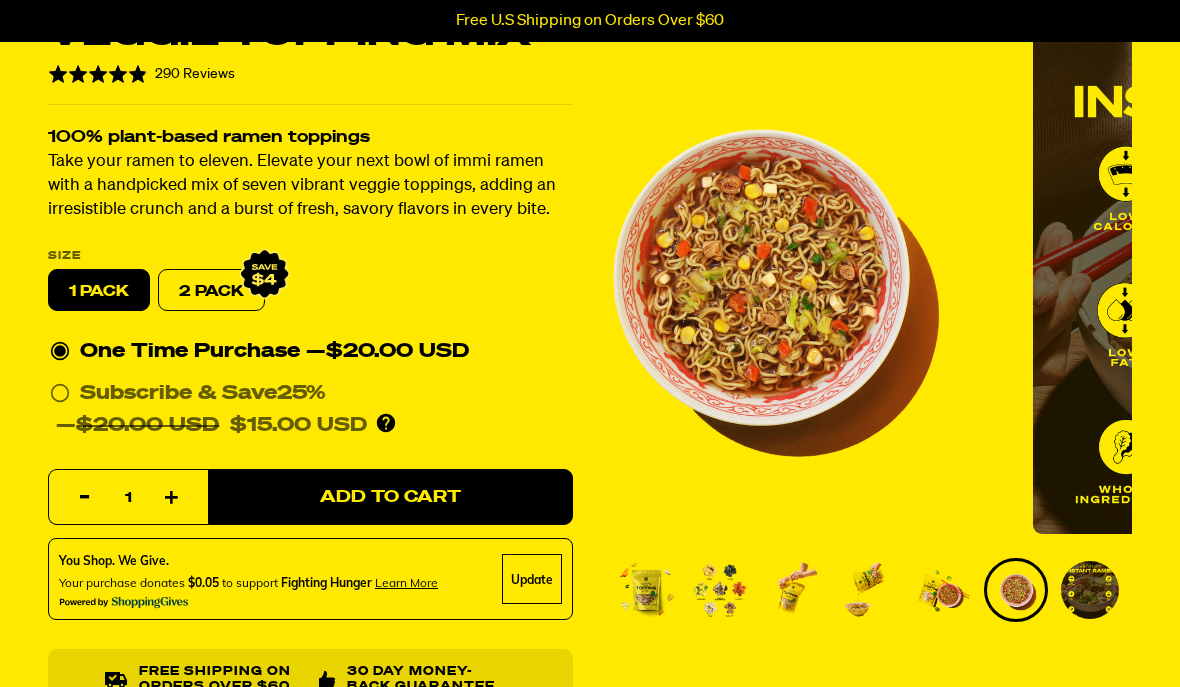 click at bounding box center (1090, 590) 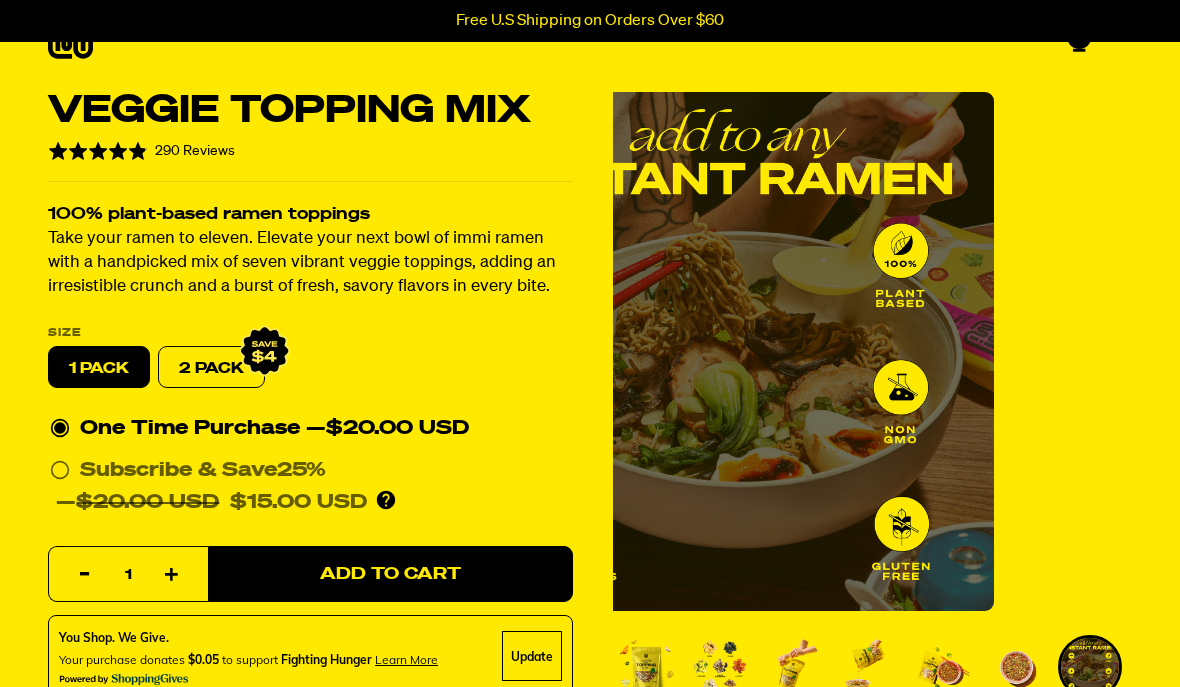 scroll, scrollTop: 0, scrollLeft: 0, axis: both 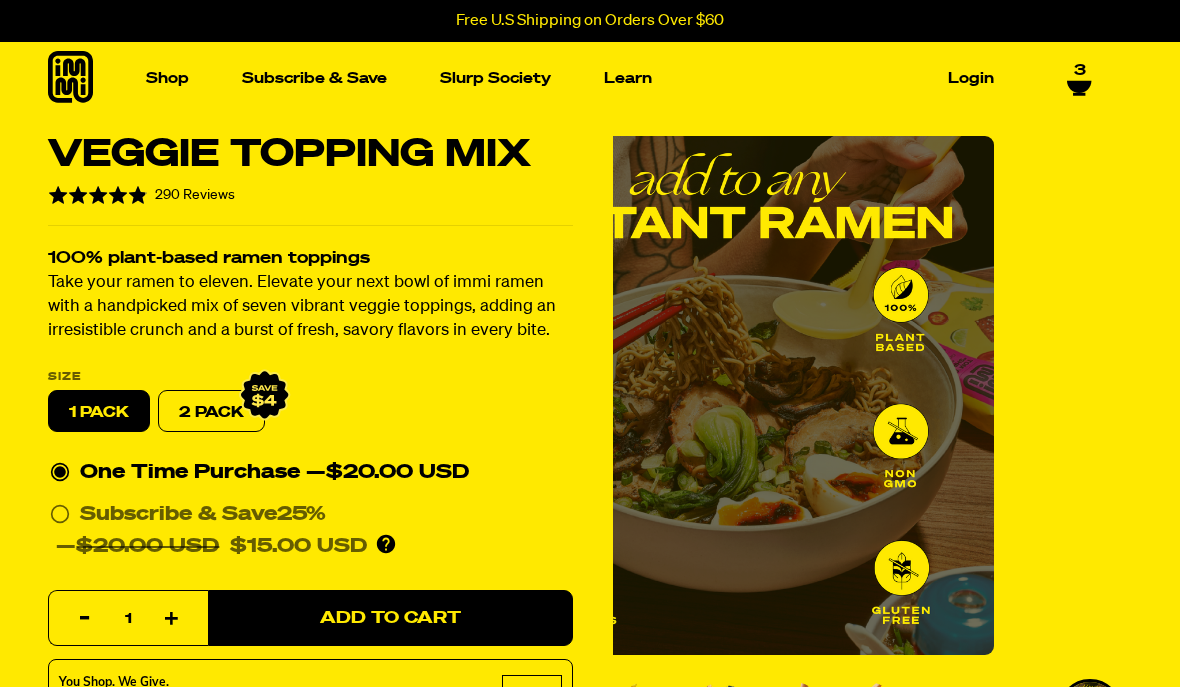 click on "3" at bounding box center [1080, 68] 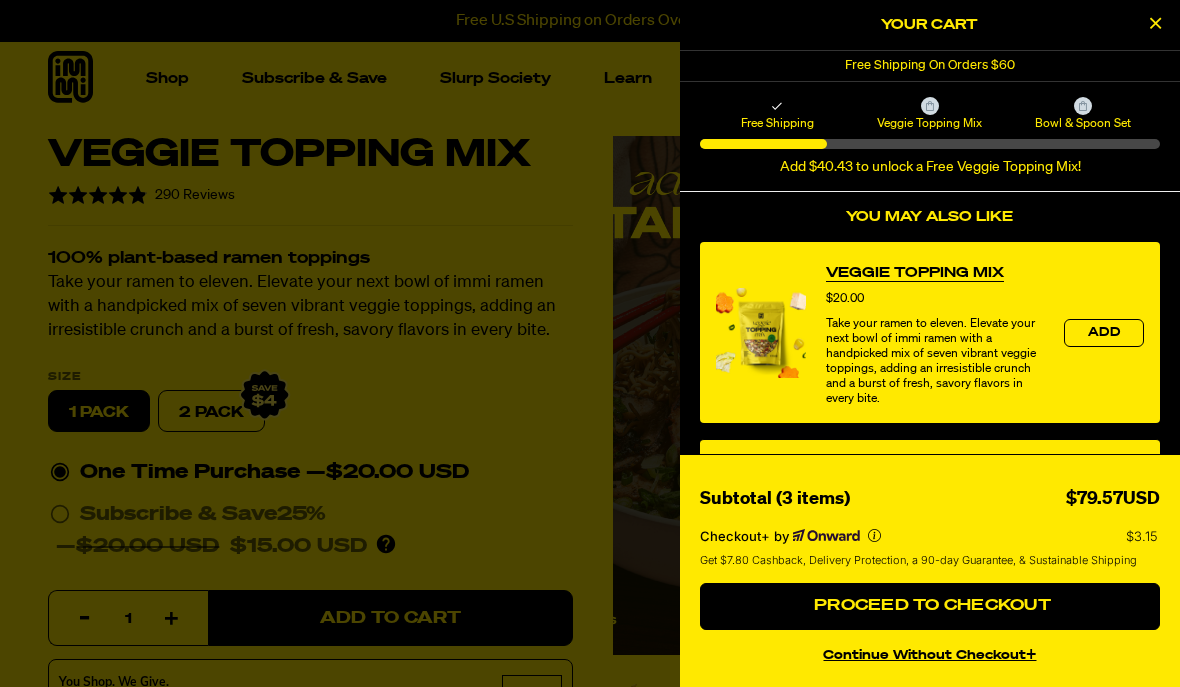 scroll, scrollTop: 589, scrollLeft: 0, axis: vertical 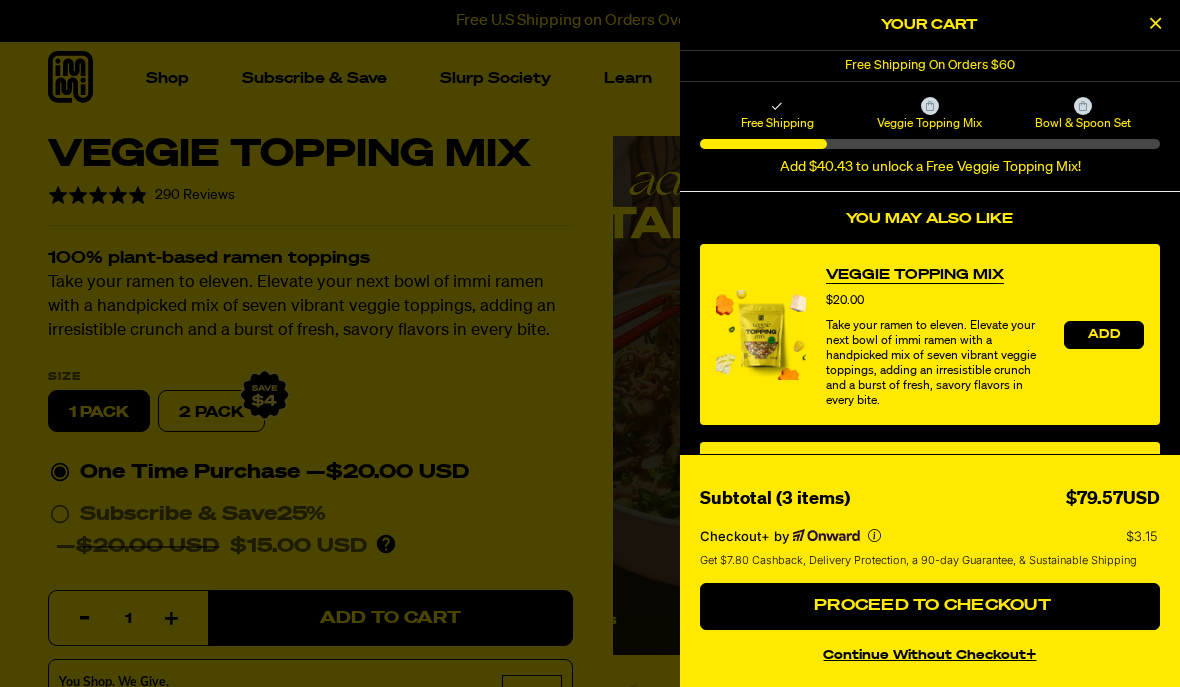click on "Add" at bounding box center (1104, 335) 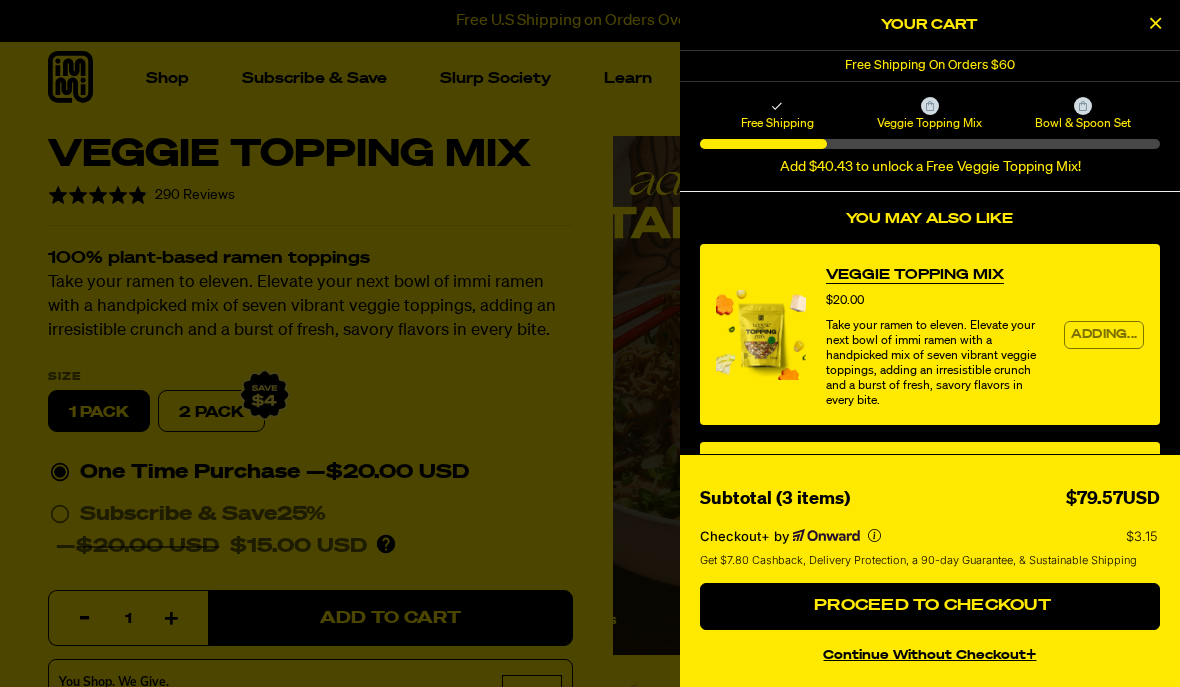scroll, scrollTop: 38, scrollLeft: 0, axis: vertical 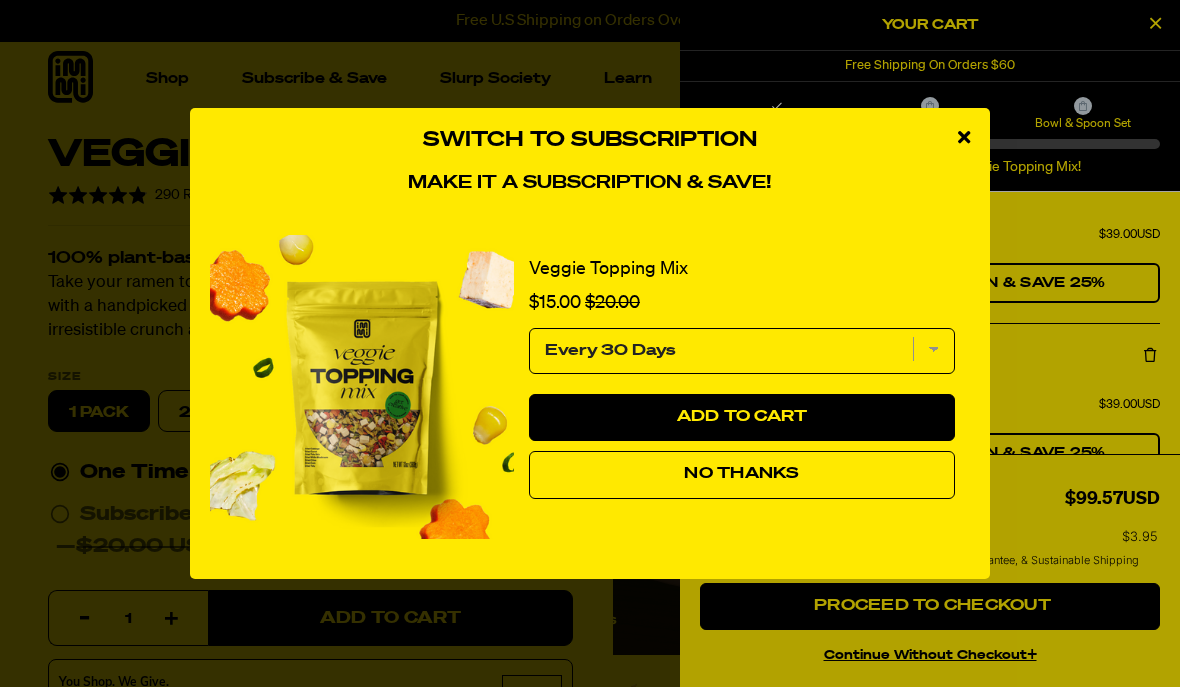 click on "No Thanks" at bounding box center (742, 475) 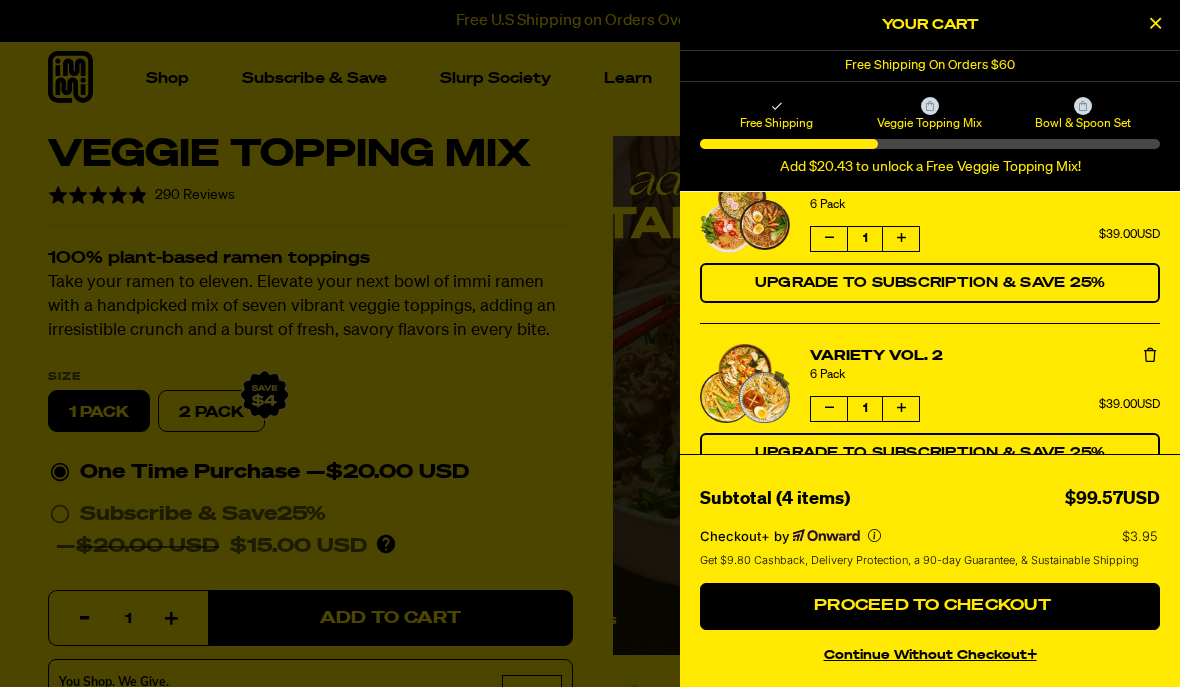 click on "Proceed to Checkout" at bounding box center (930, 606) 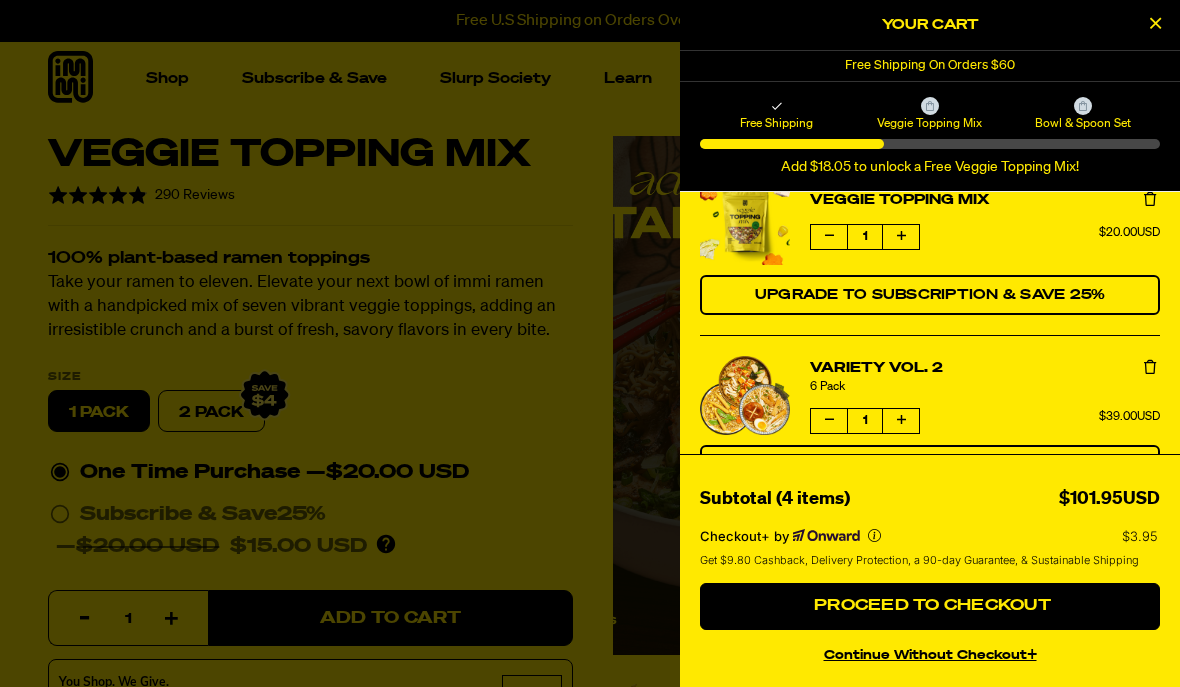 scroll, scrollTop: 134, scrollLeft: 0, axis: vertical 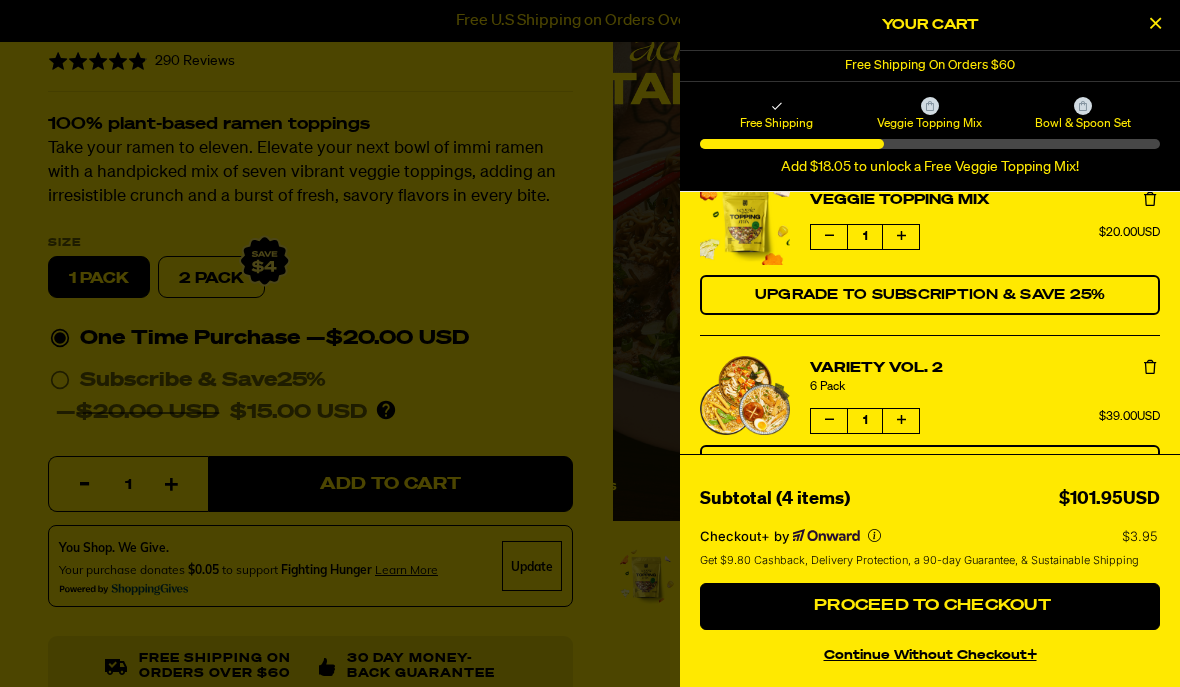 click at bounding box center (590, 343) 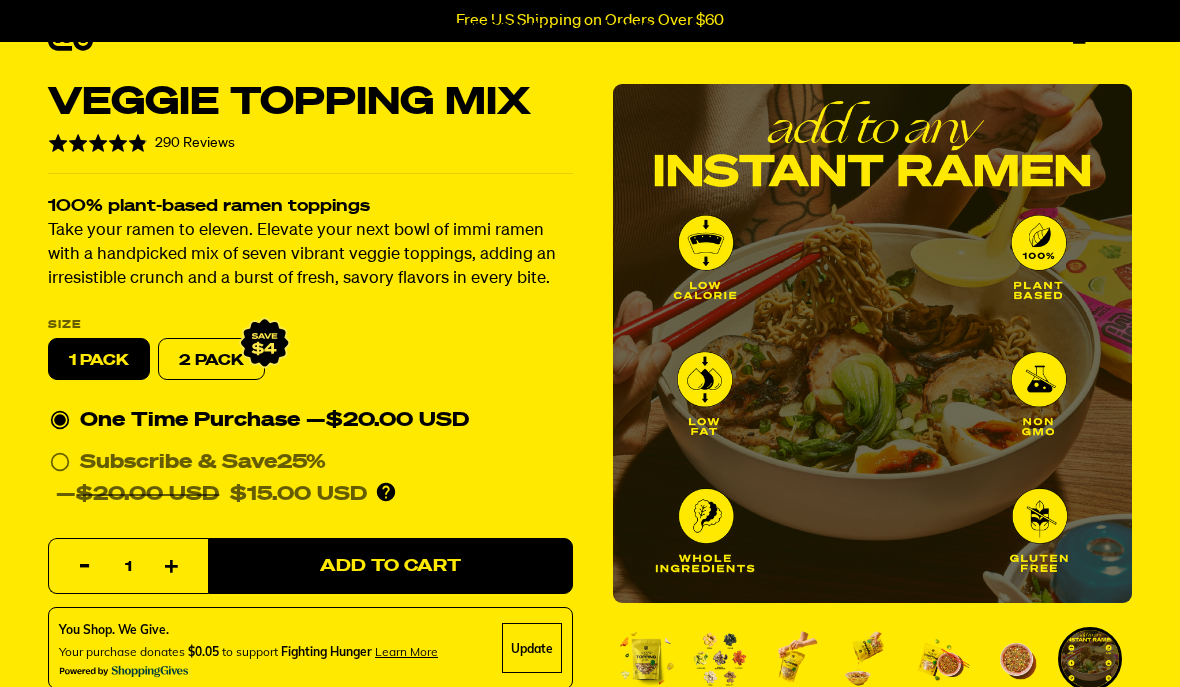 scroll, scrollTop: 0, scrollLeft: 0, axis: both 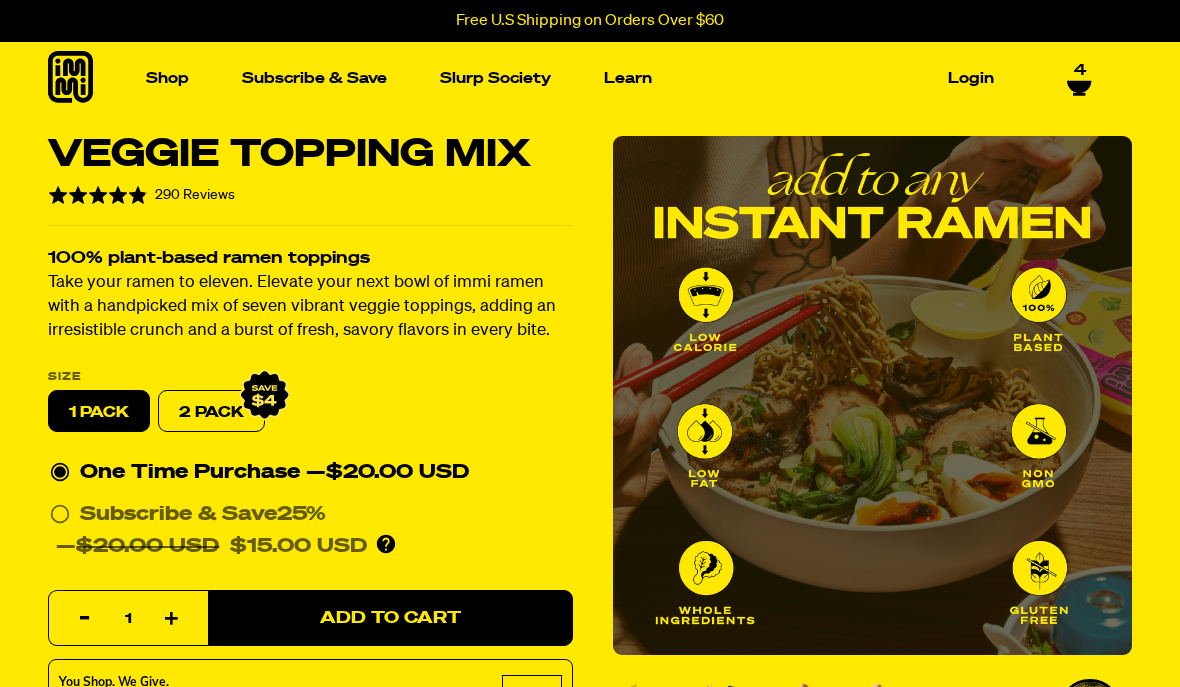 click on "new" at bounding box center (465, 399) 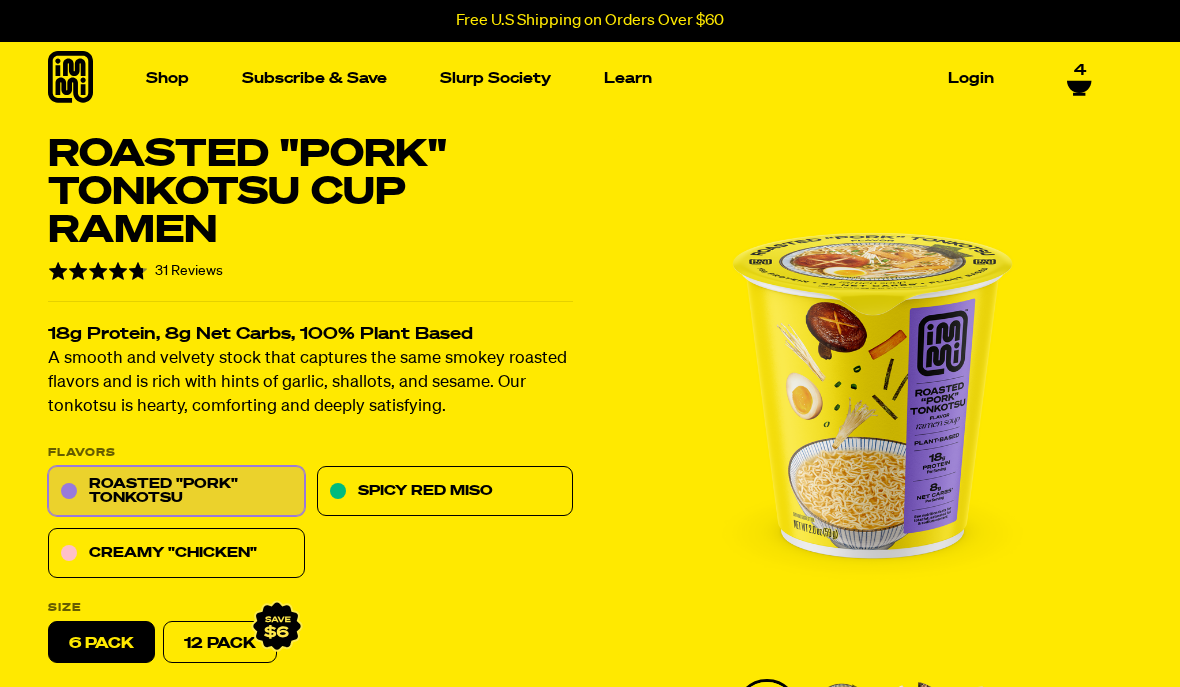 scroll, scrollTop: 0, scrollLeft: 0, axis: both 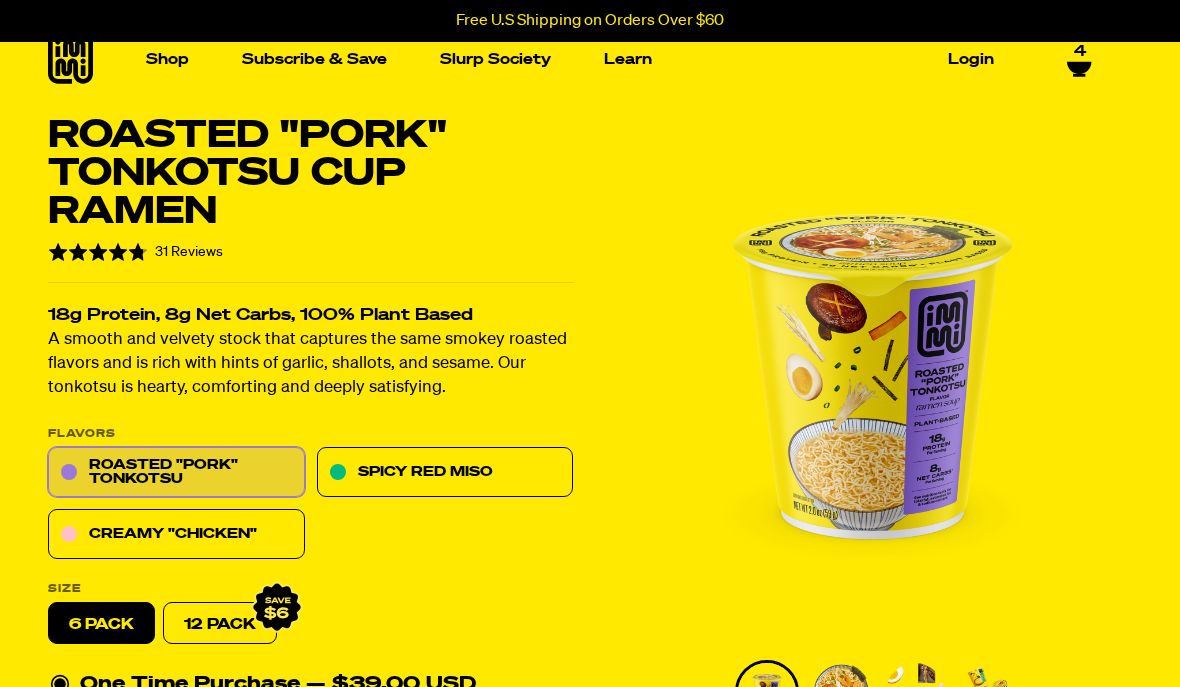 click 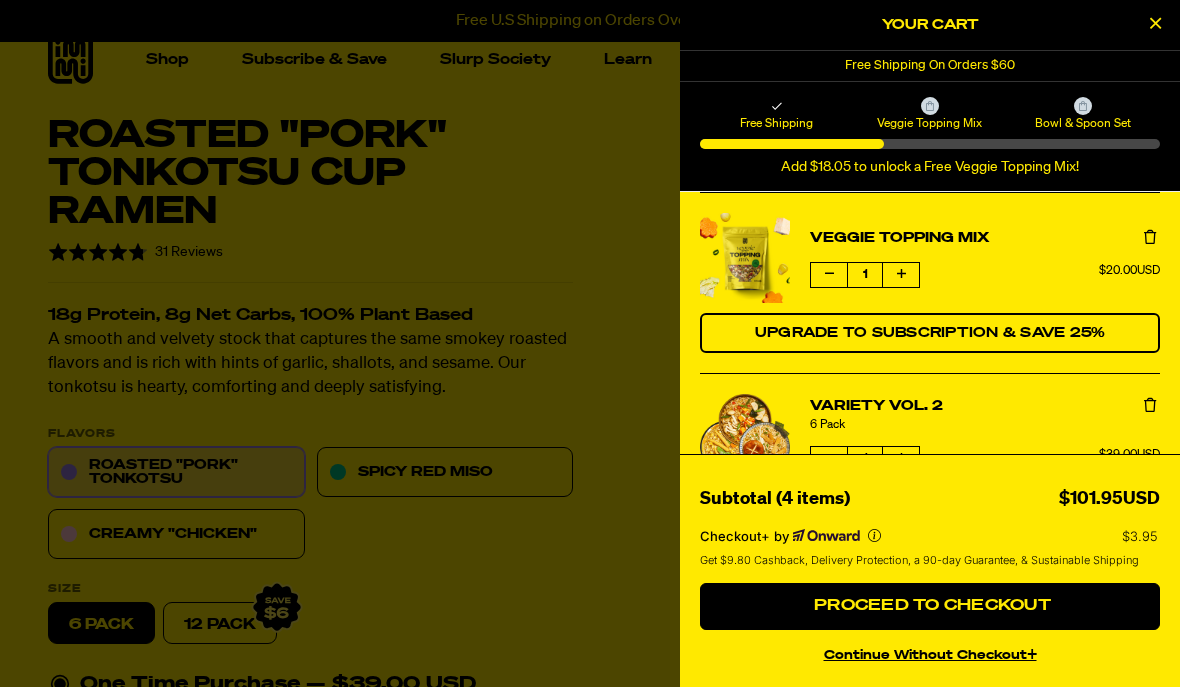 click on "Proceed to Checkout" at bounding box center [930, 606] 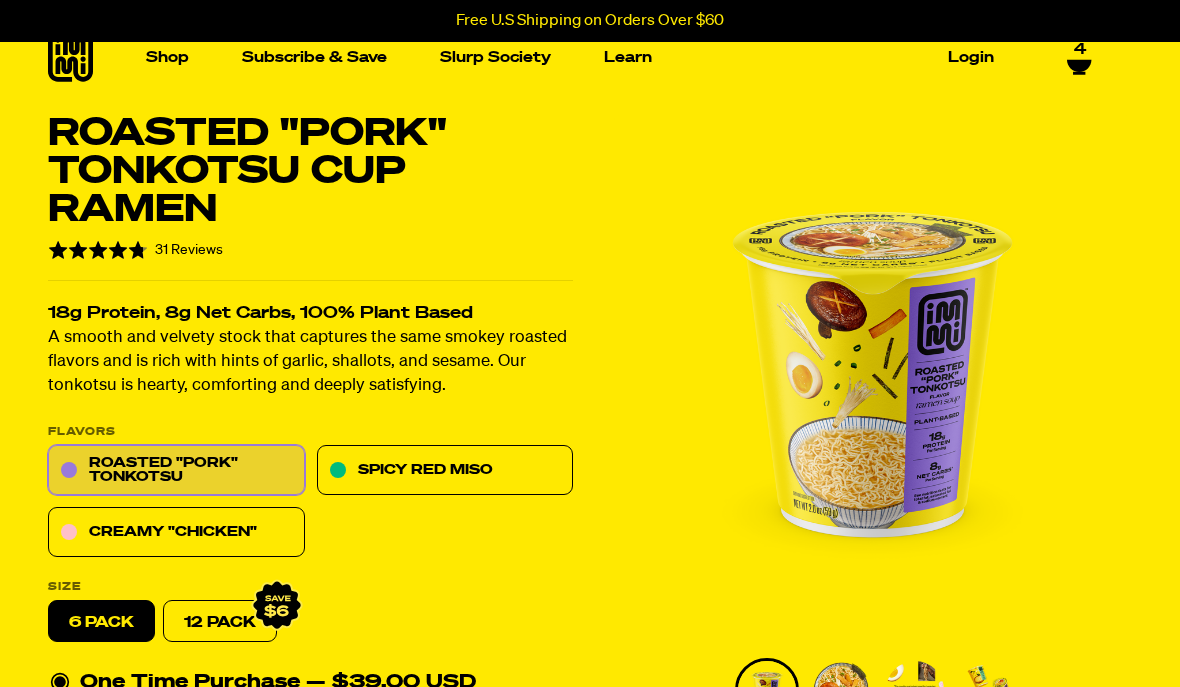 scroll, scrollTop: 0, scrollLeft: 0, axis: both 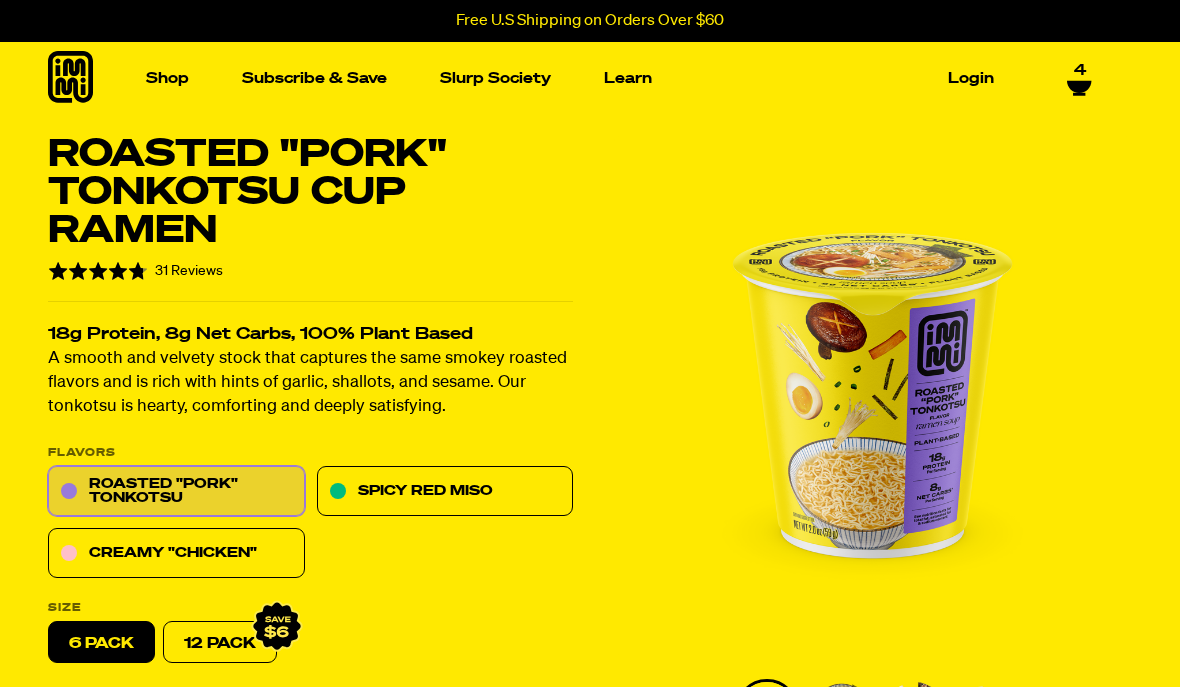 click at bounding box center (151, 266) 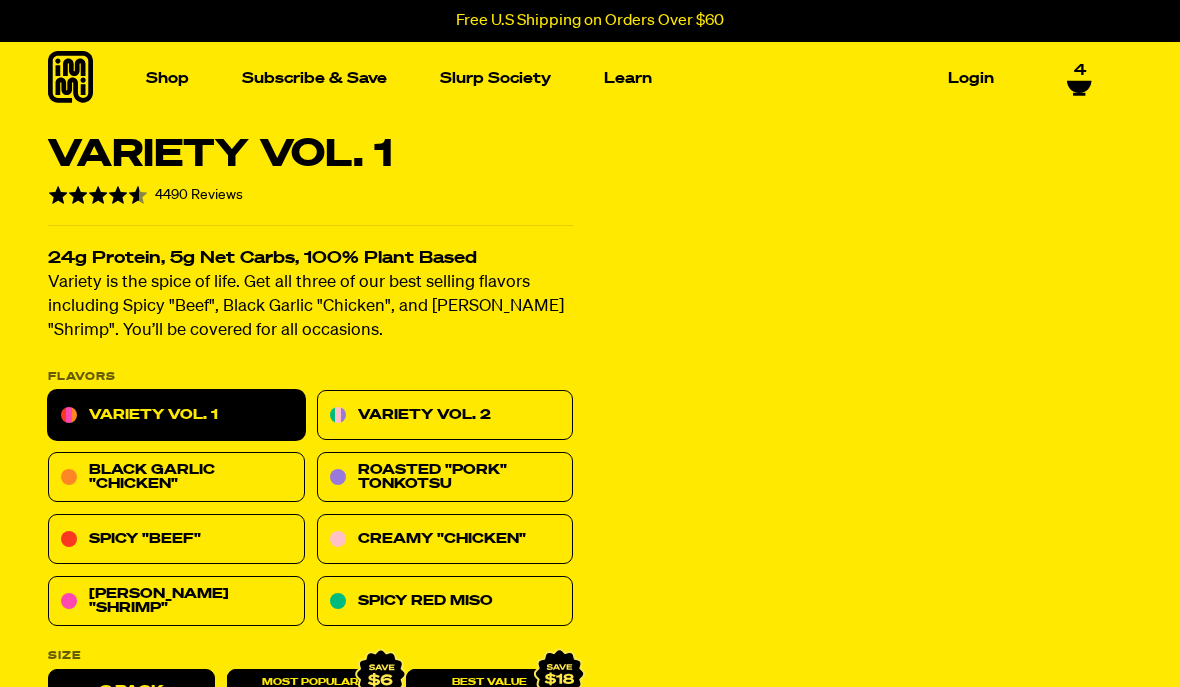 scroll, scrollTop: 0, scrollLeft: 0, axis: both 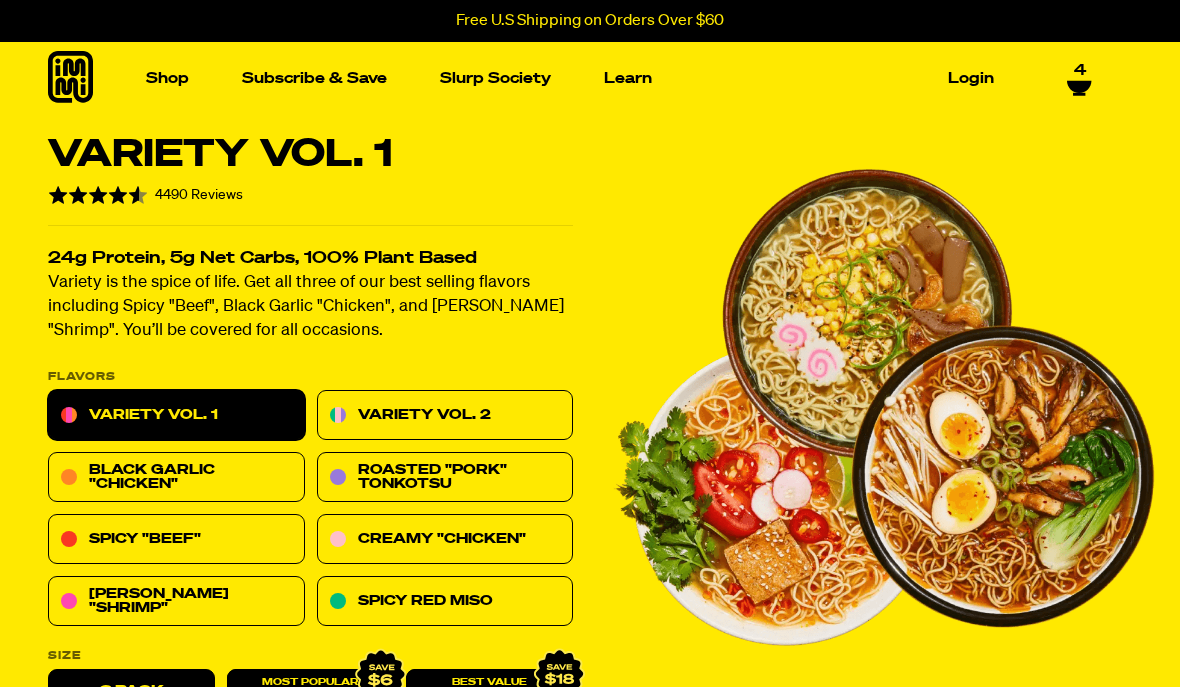click on "Discover Recipes" at bounding box center (764, 452) 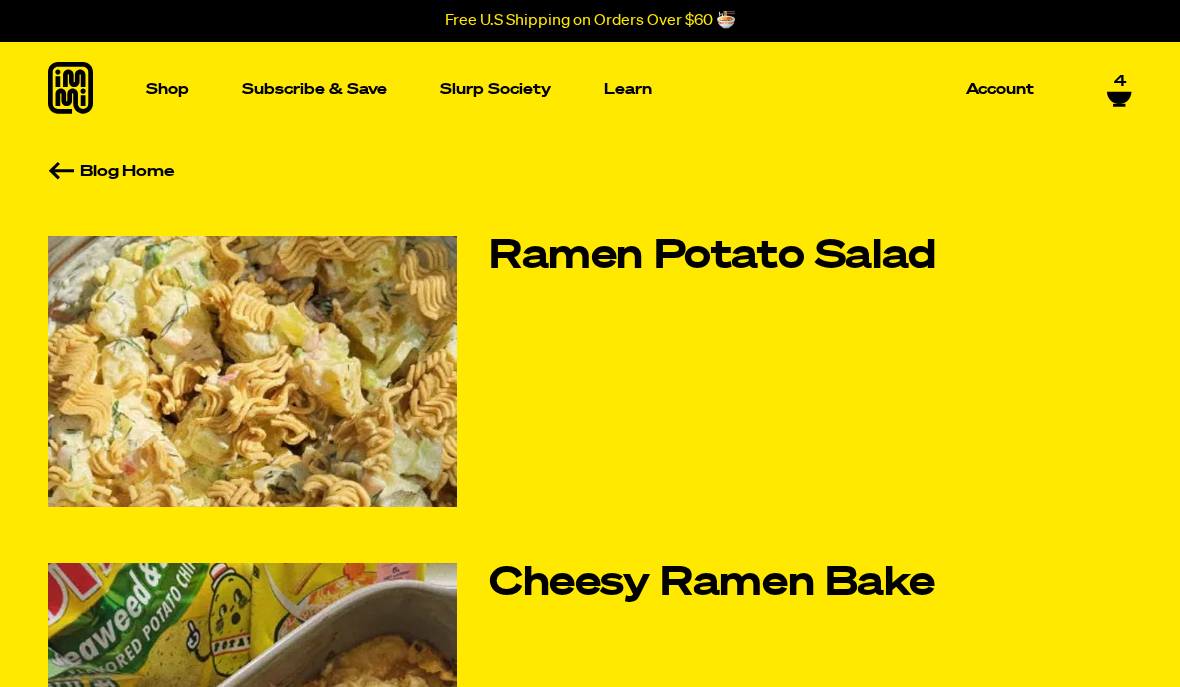 scroll, scrollTop: 0, scrollLeft: 0, axis: both 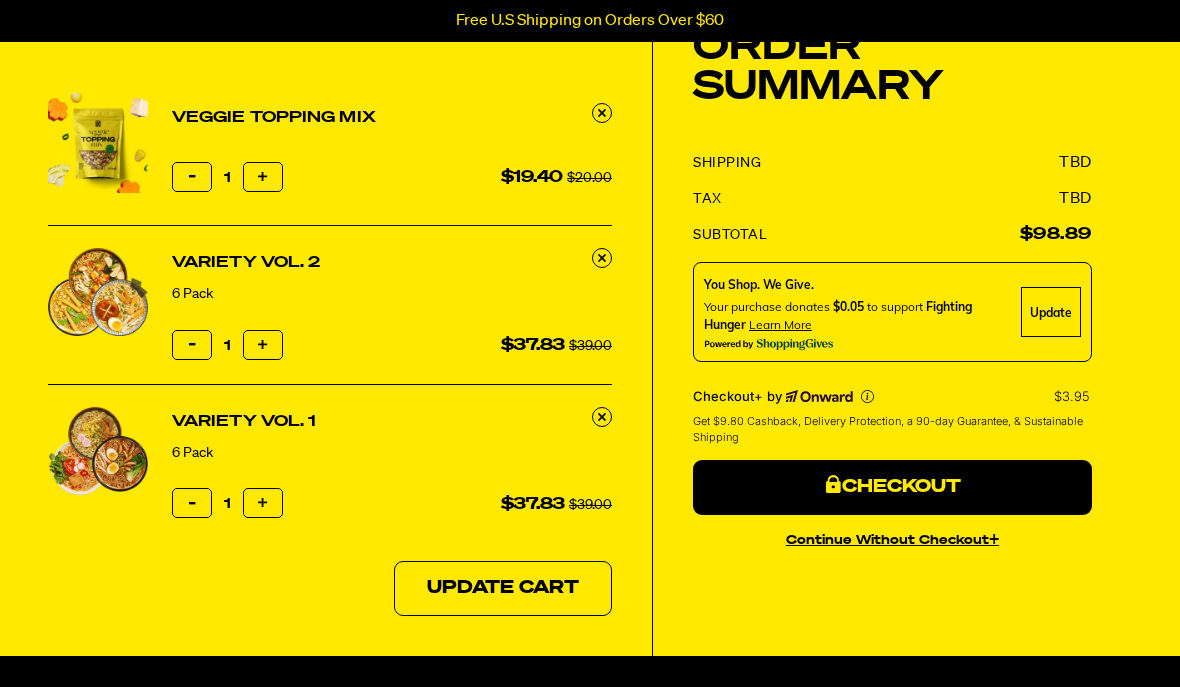 click on "Checkout" at bounding box center (892, 488) 